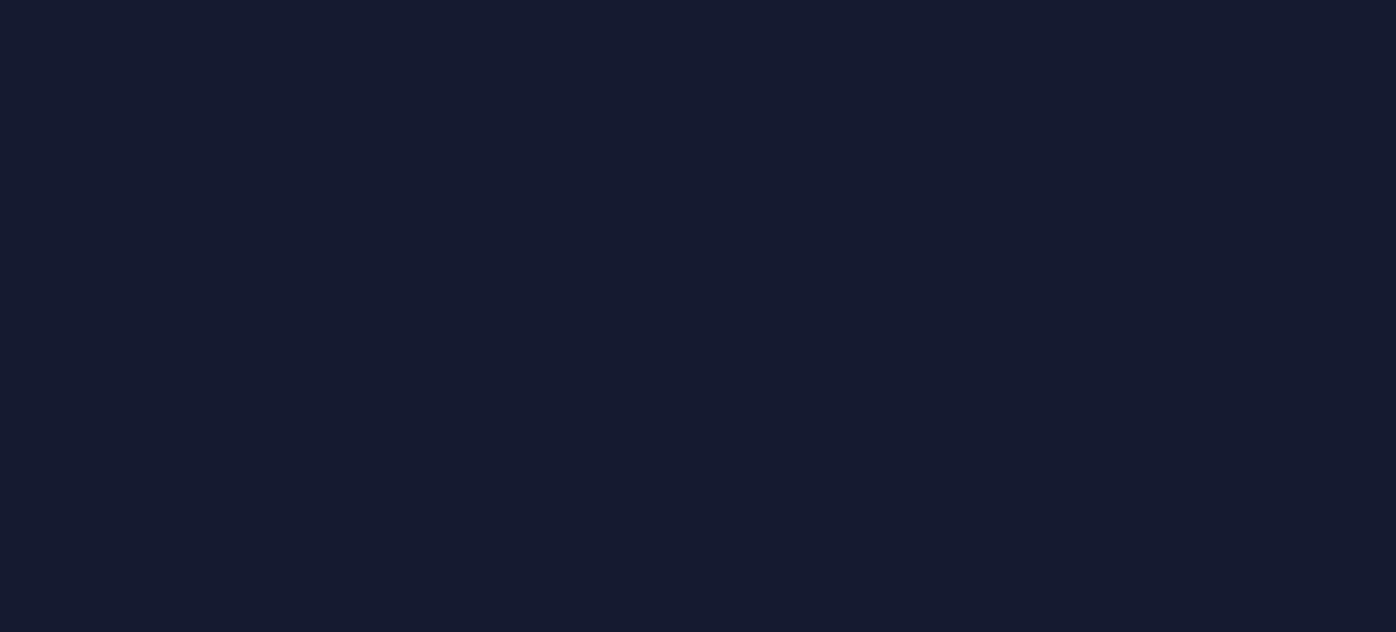 scroll, scrollTop: 0, scrollLeft: 0, axis: both 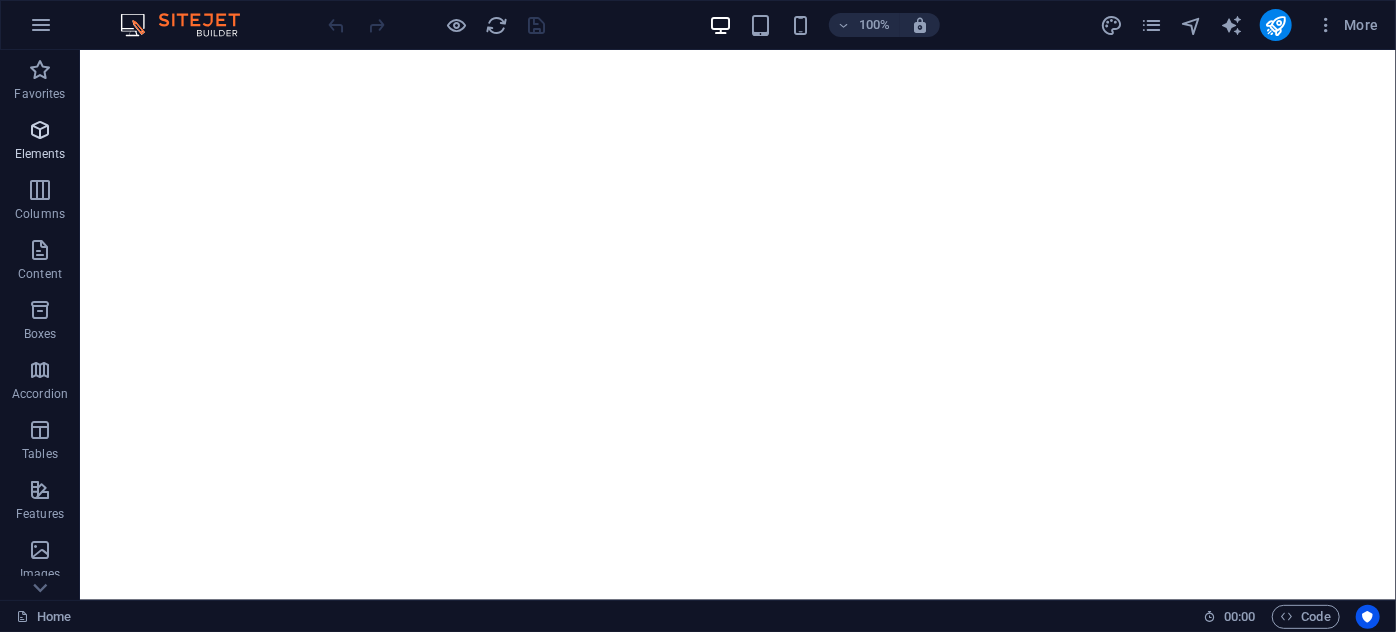 click on "Elements" at bounding box center [40, 154] 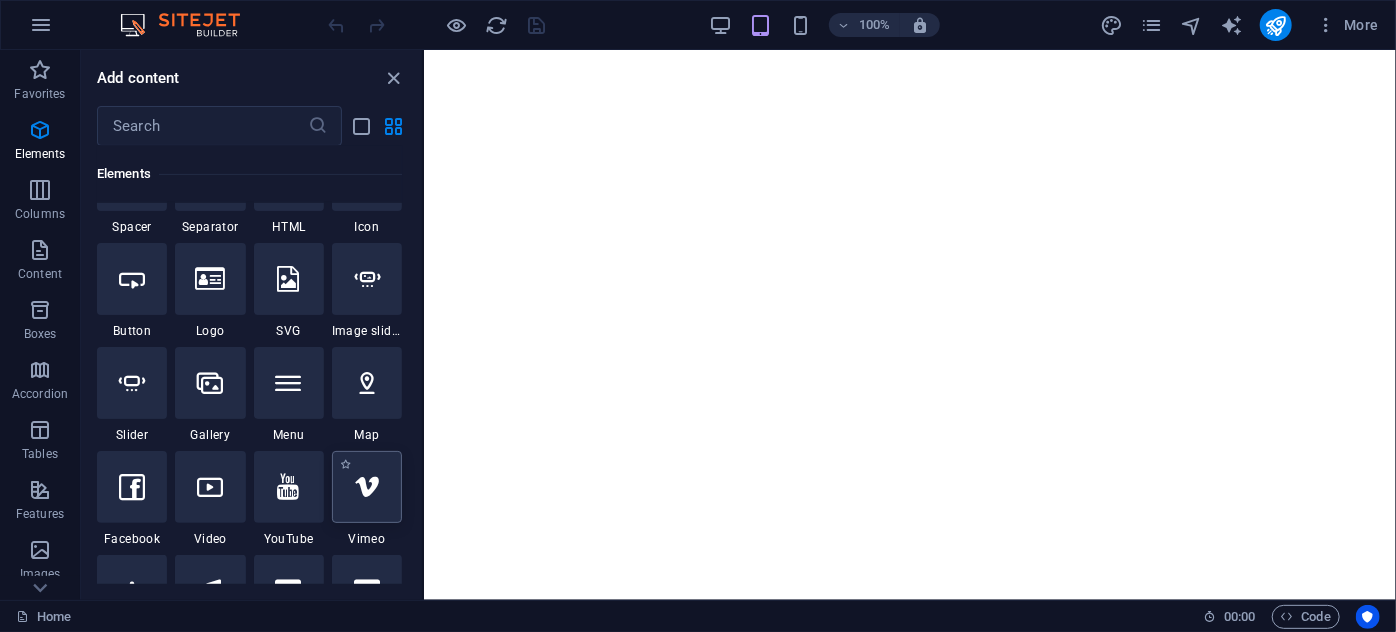 scroll, scrollTop: 448, scrollLeft: 0, axis: vertical 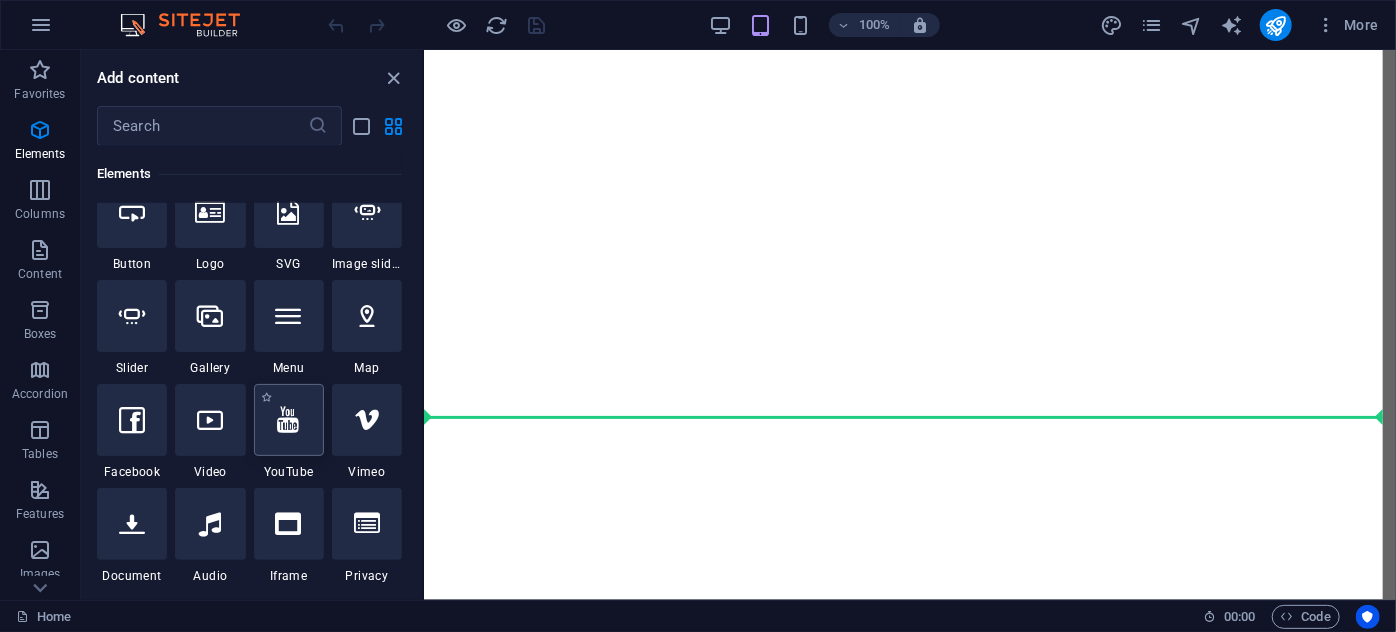 select on "ar16_9" 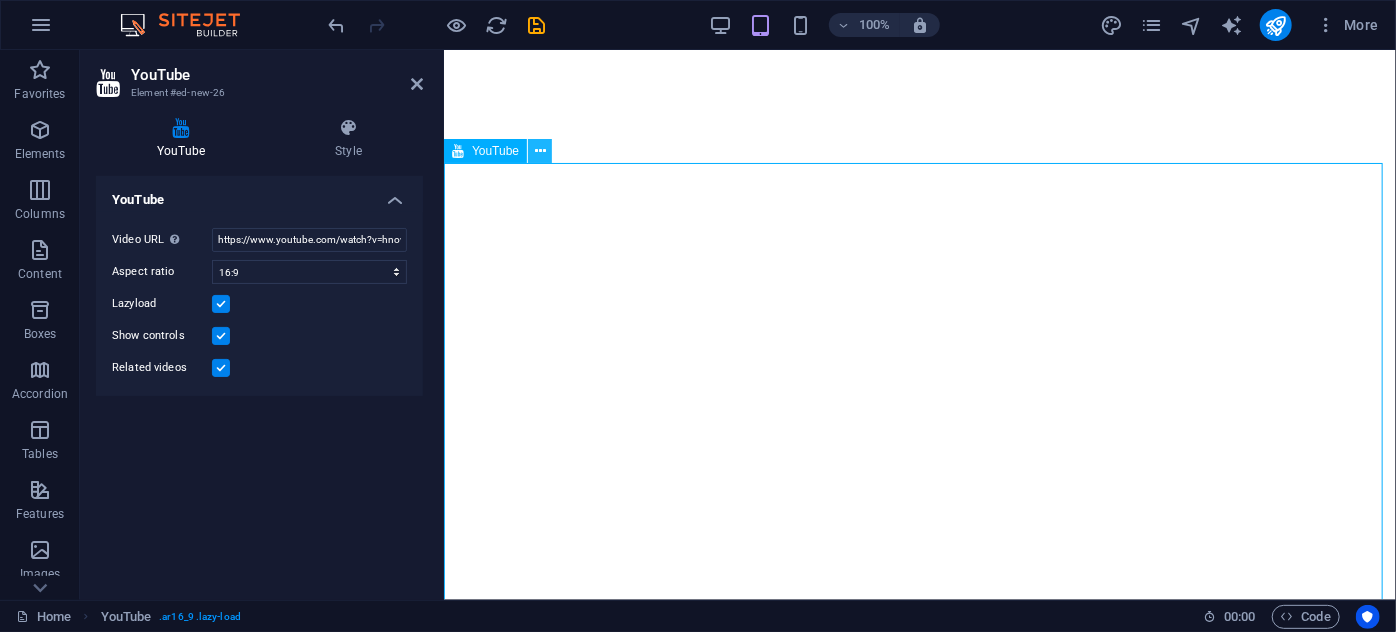 click at bounding box center [540, 151] 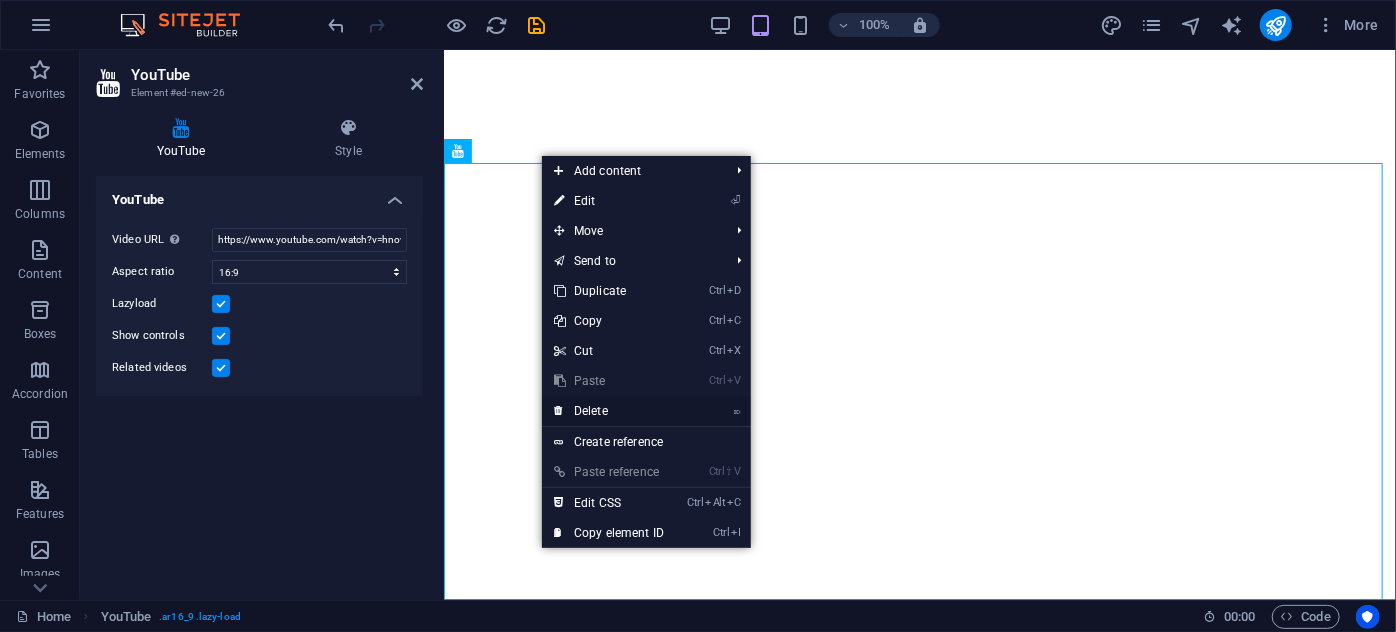 click on "⌦  Delete" at bounding box center (609, 411) 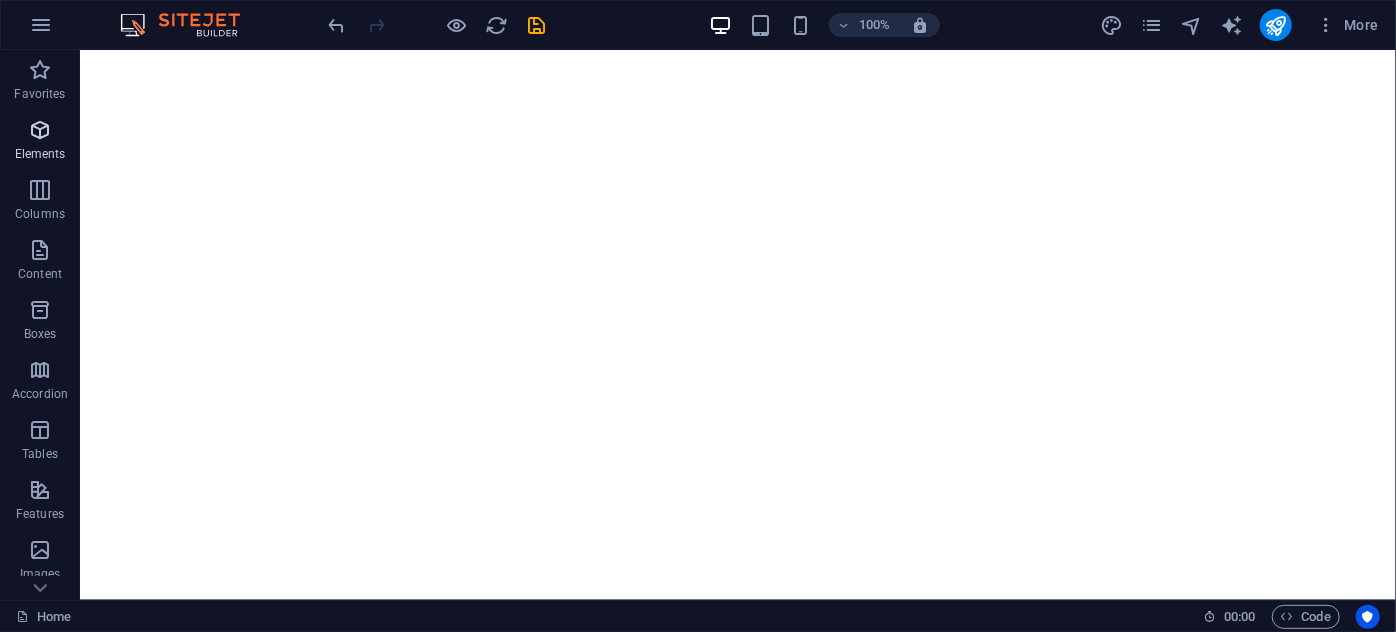 click at bounding box center (40, 130) 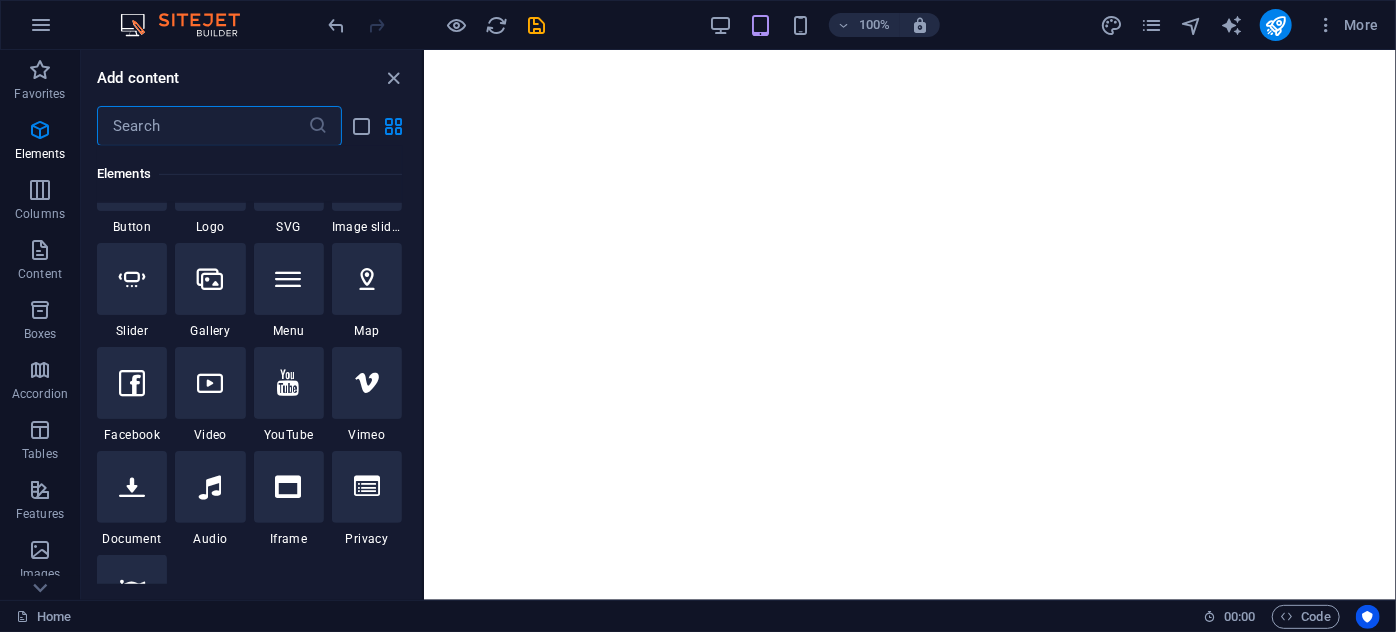 scroll, scrollTop: 492, scrollLeft: 0, axis: vertical 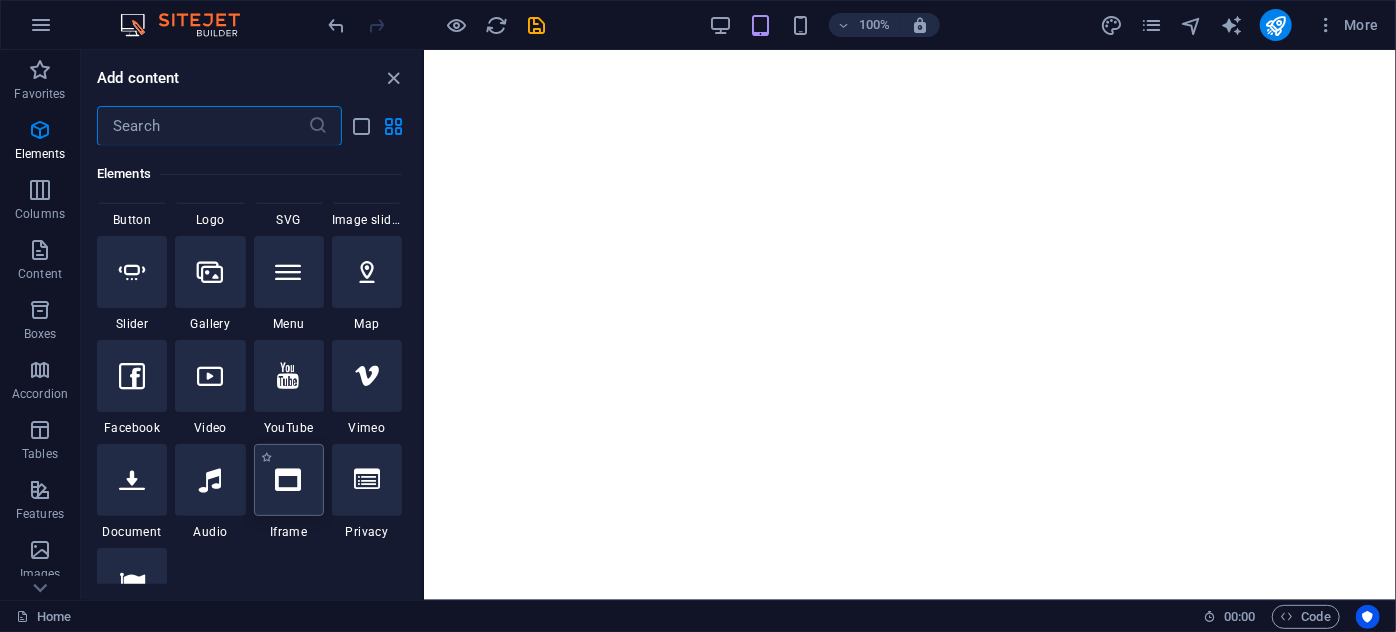 click at bounding box center [289, 480] 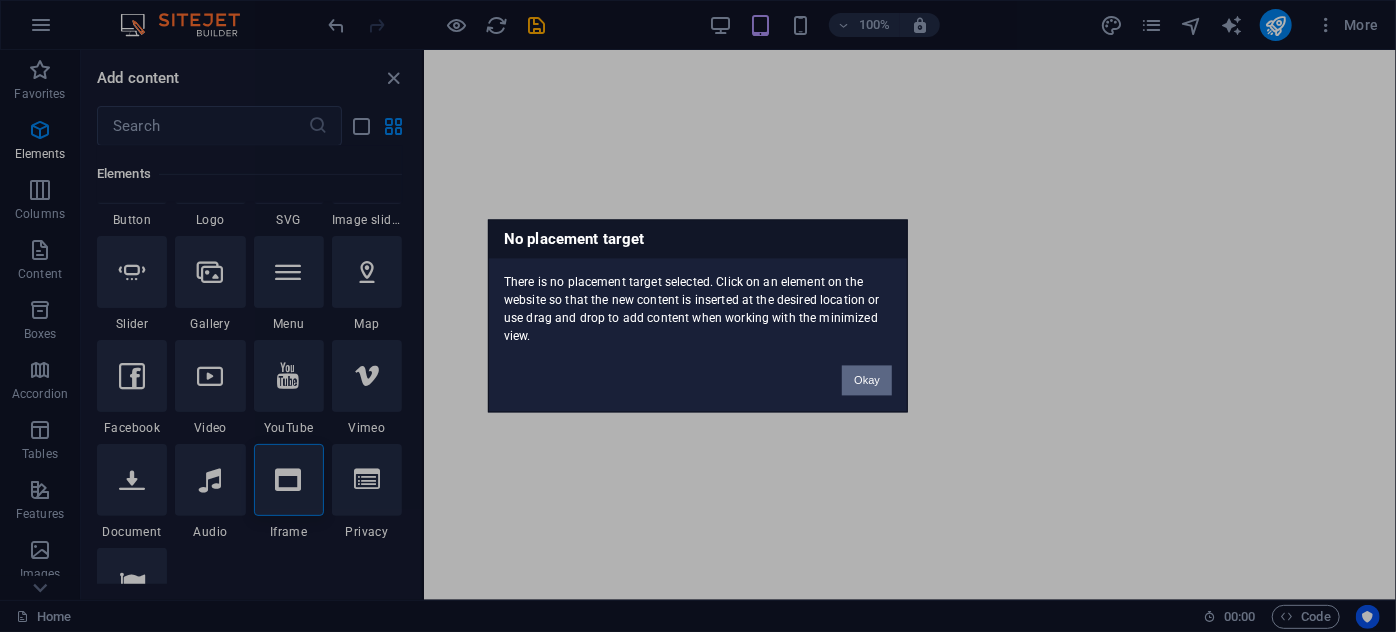 click on "Okay" at bounding box center [867, 381] 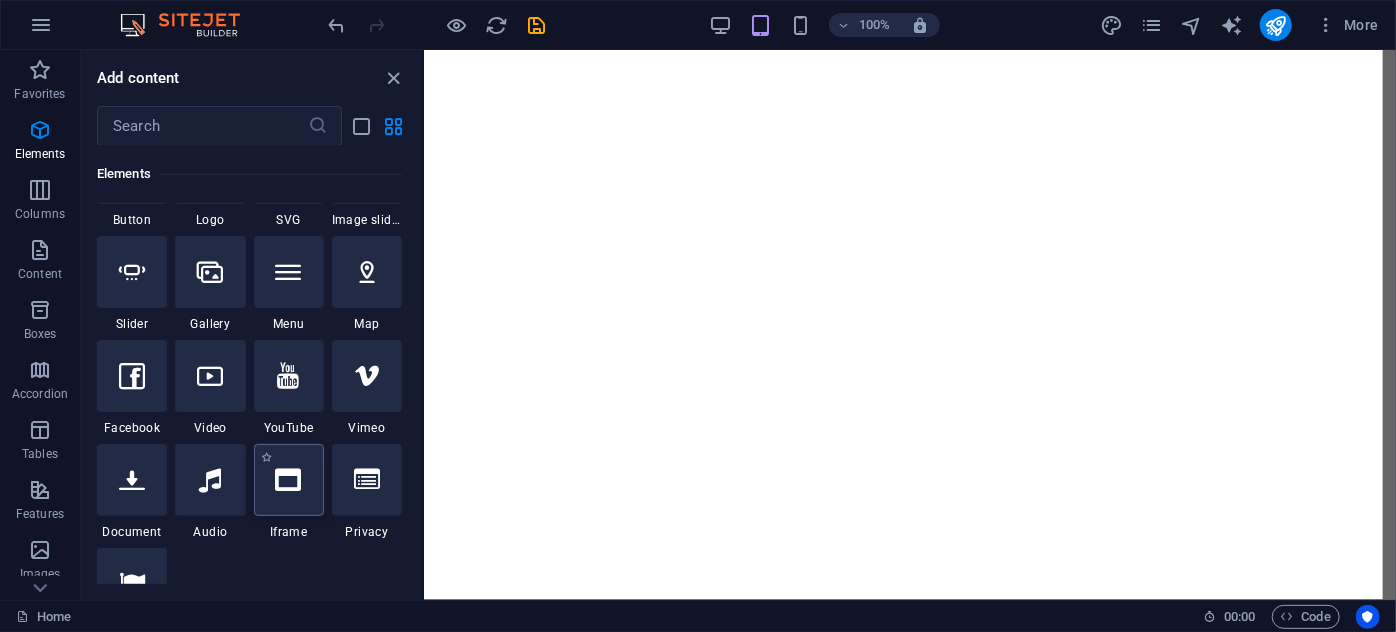 select on "%" 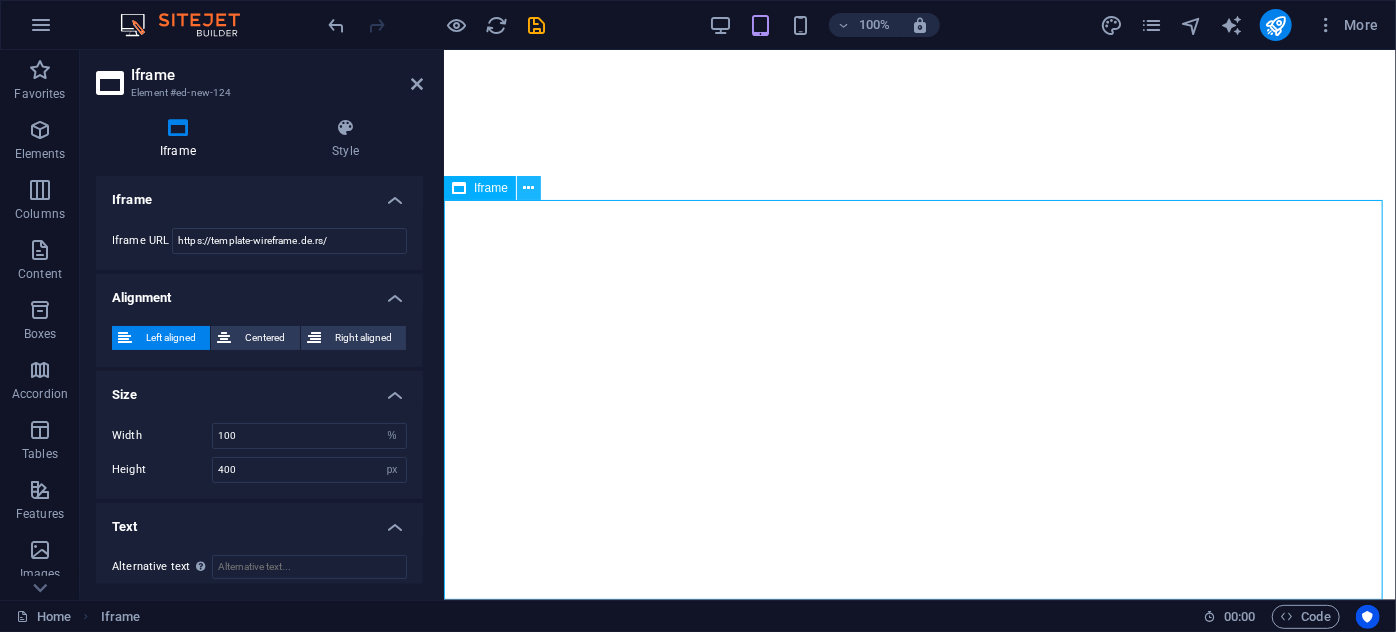 click at bounding box center (529, 188) 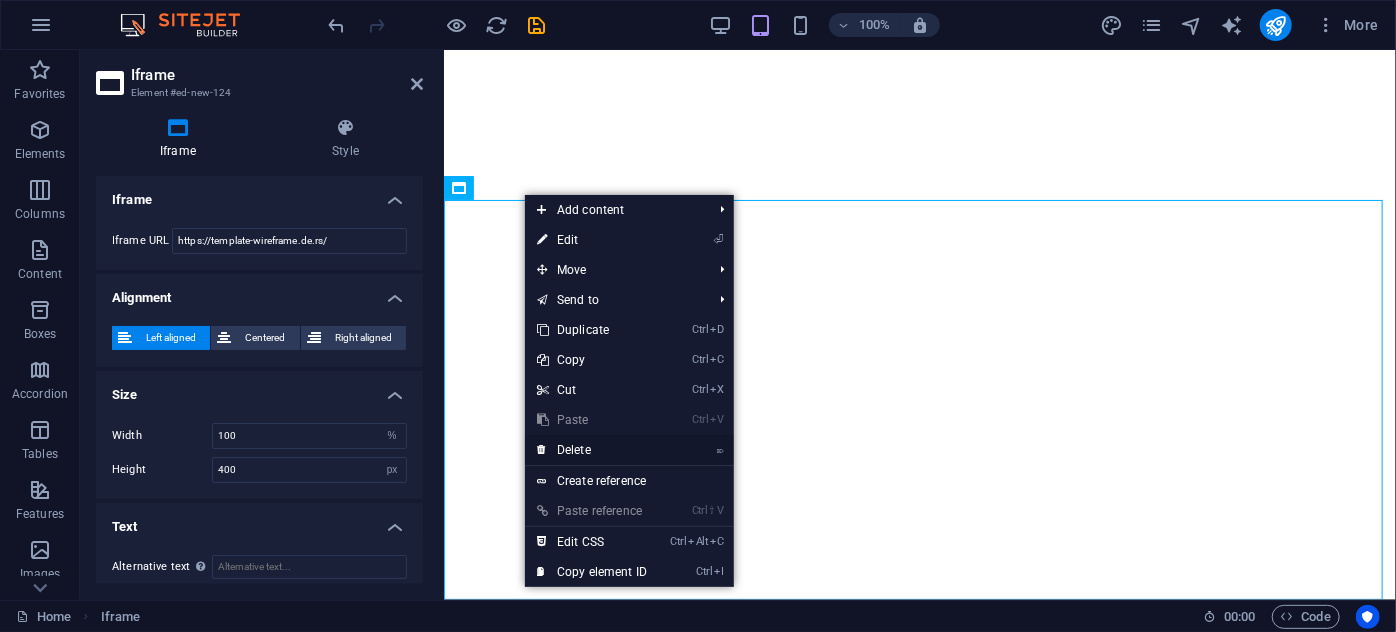 click on "⌦  Delete" at bounding box center (592, 450) 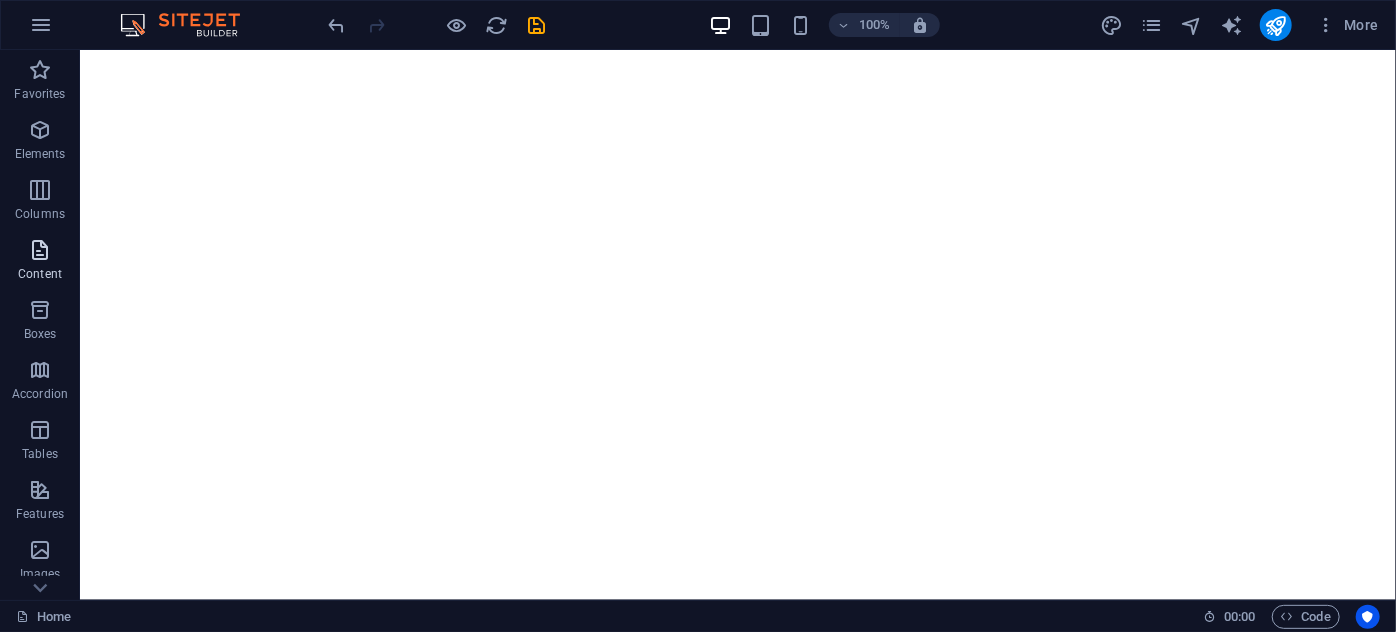 click on "Content" at bounding box center (40, 274) 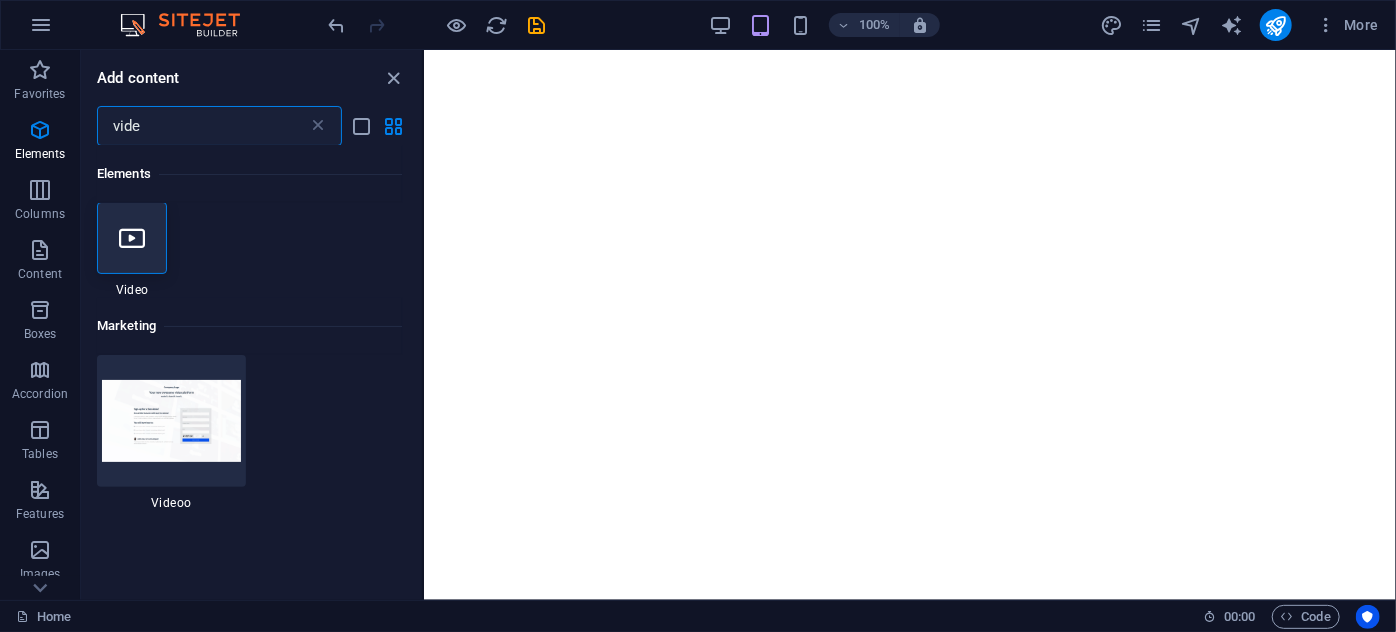 scroll, scrollTop: 0, scrollLeft: 0, axis: both 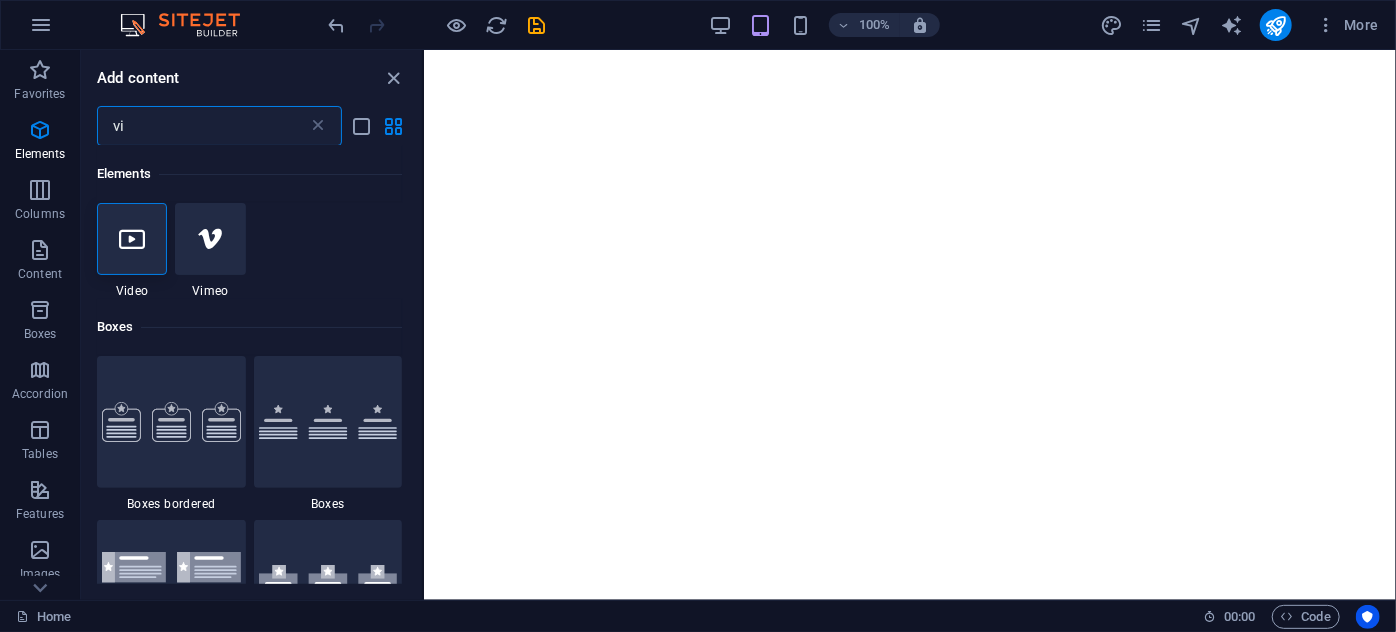 type on "v" 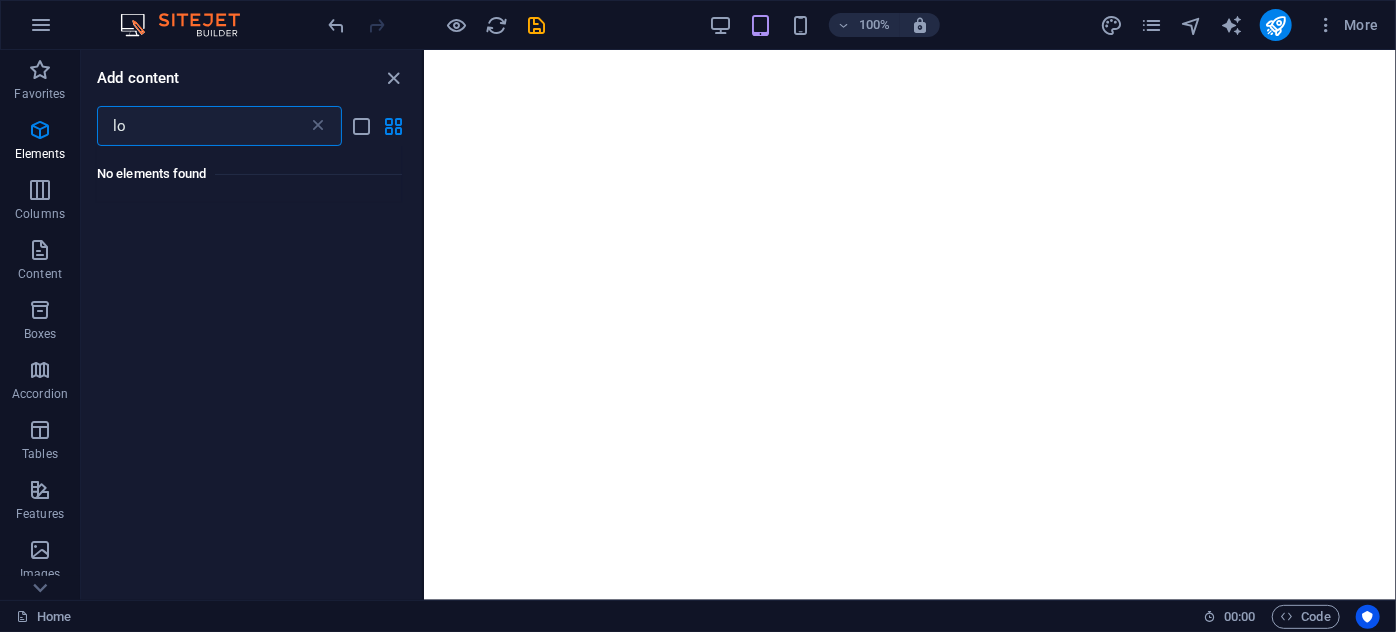 type on "l" 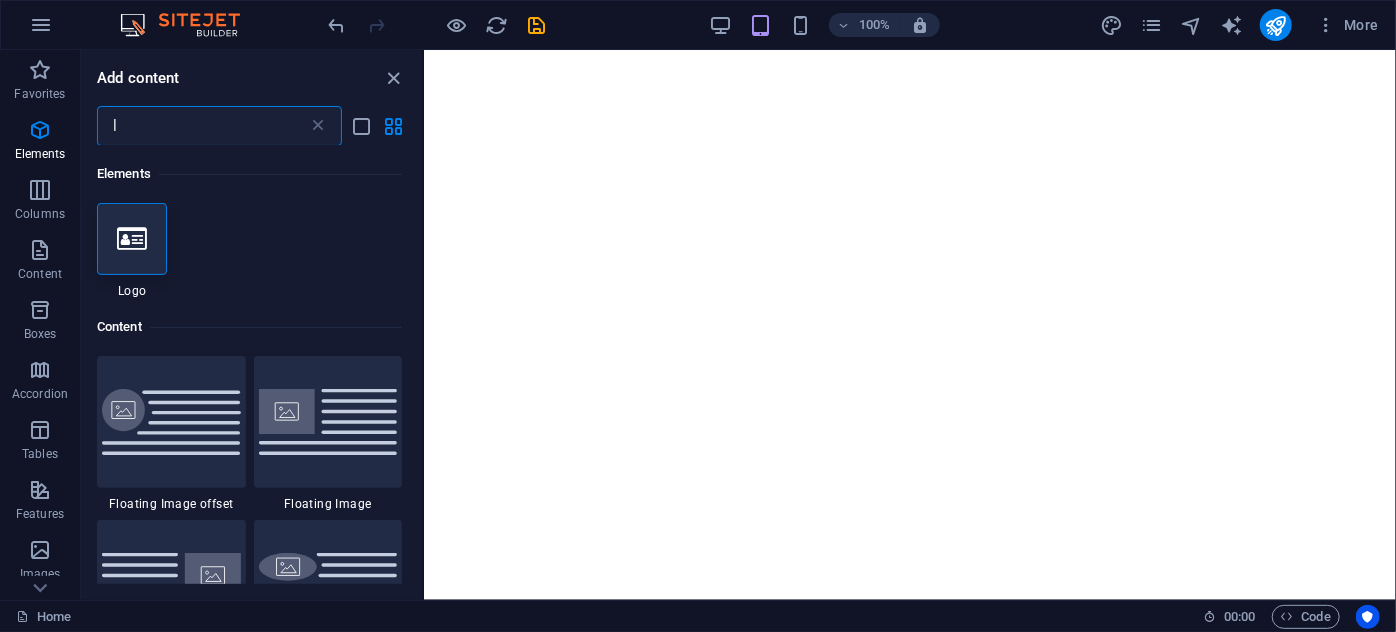 type 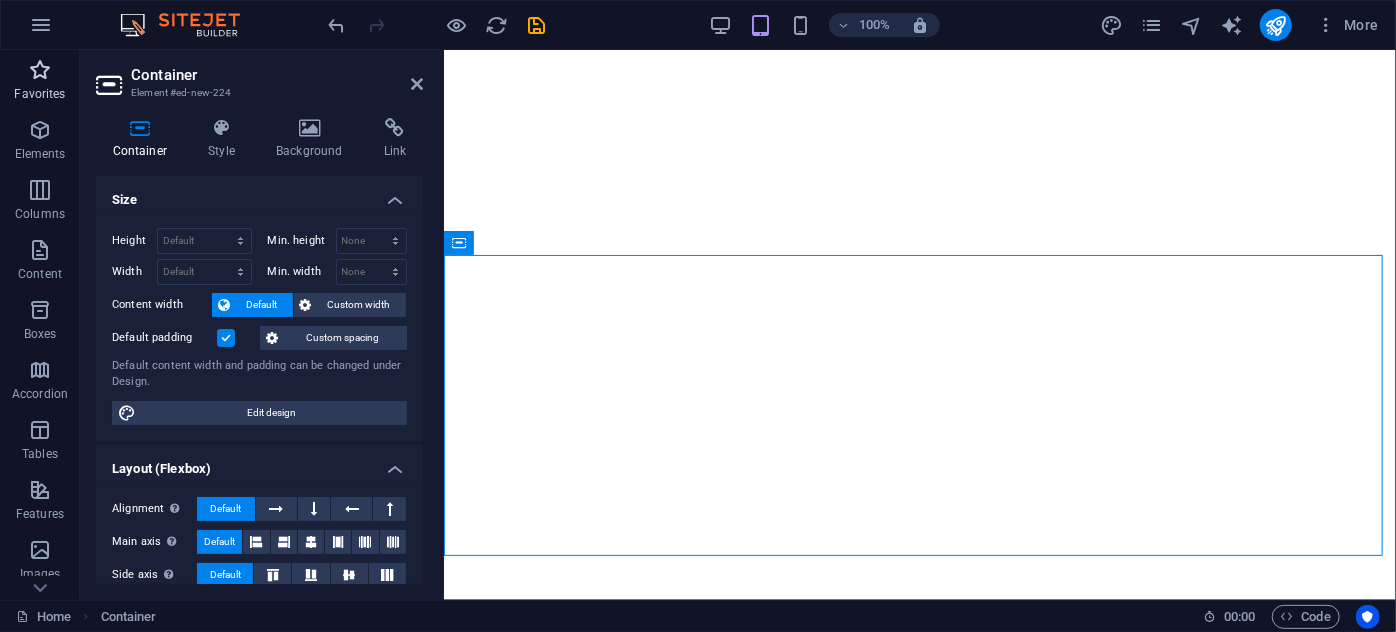 click on "Favorites" at bounding box center (40, 82) 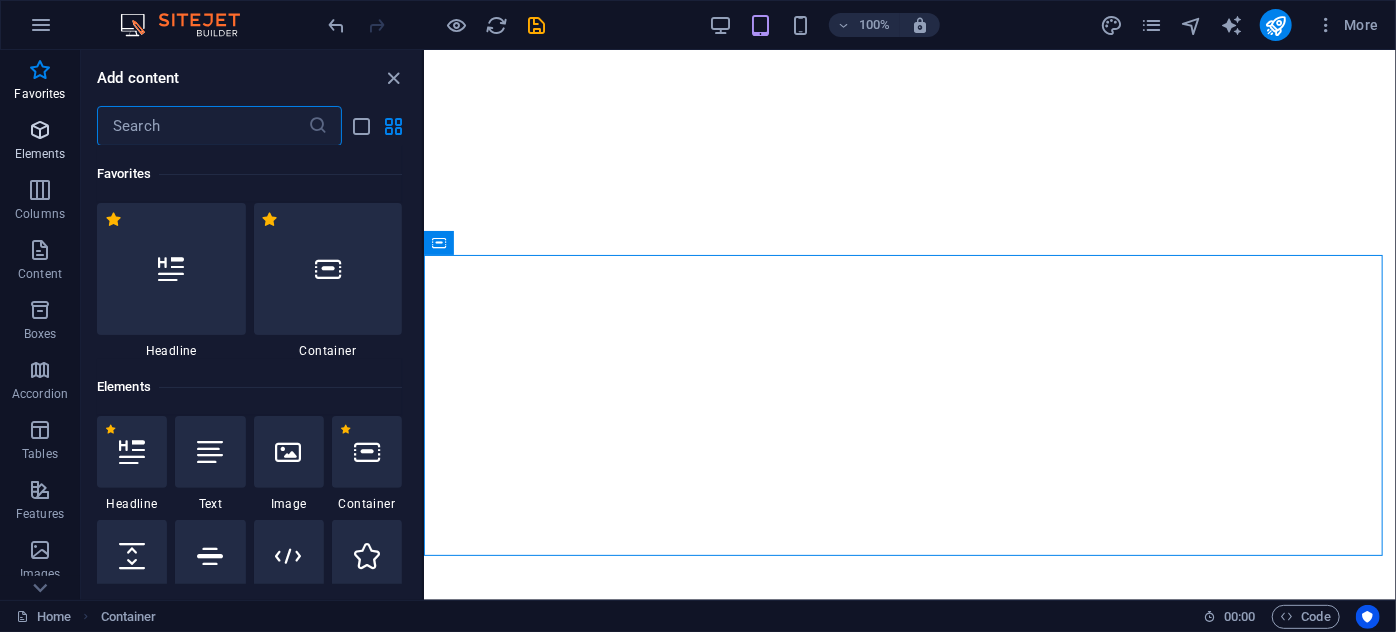 click at bounding box center [40, 130] 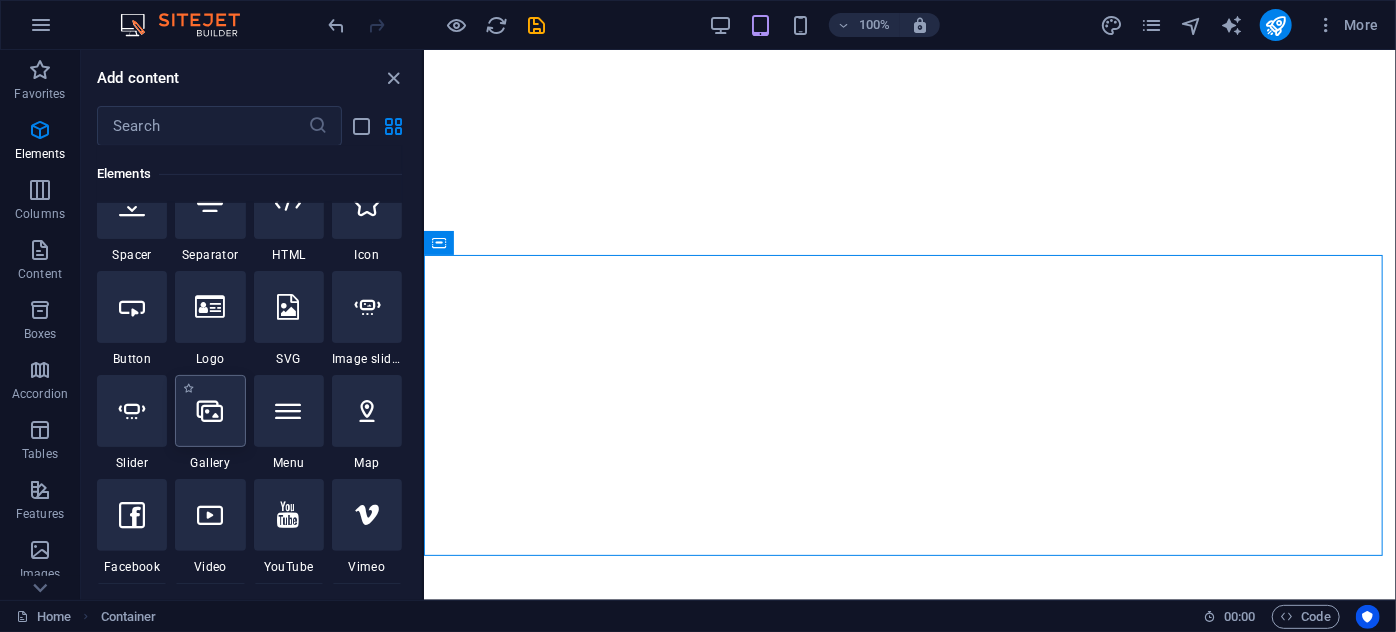 scroll, scrollTop: 365, scrollLeft: 0, axis: vertical 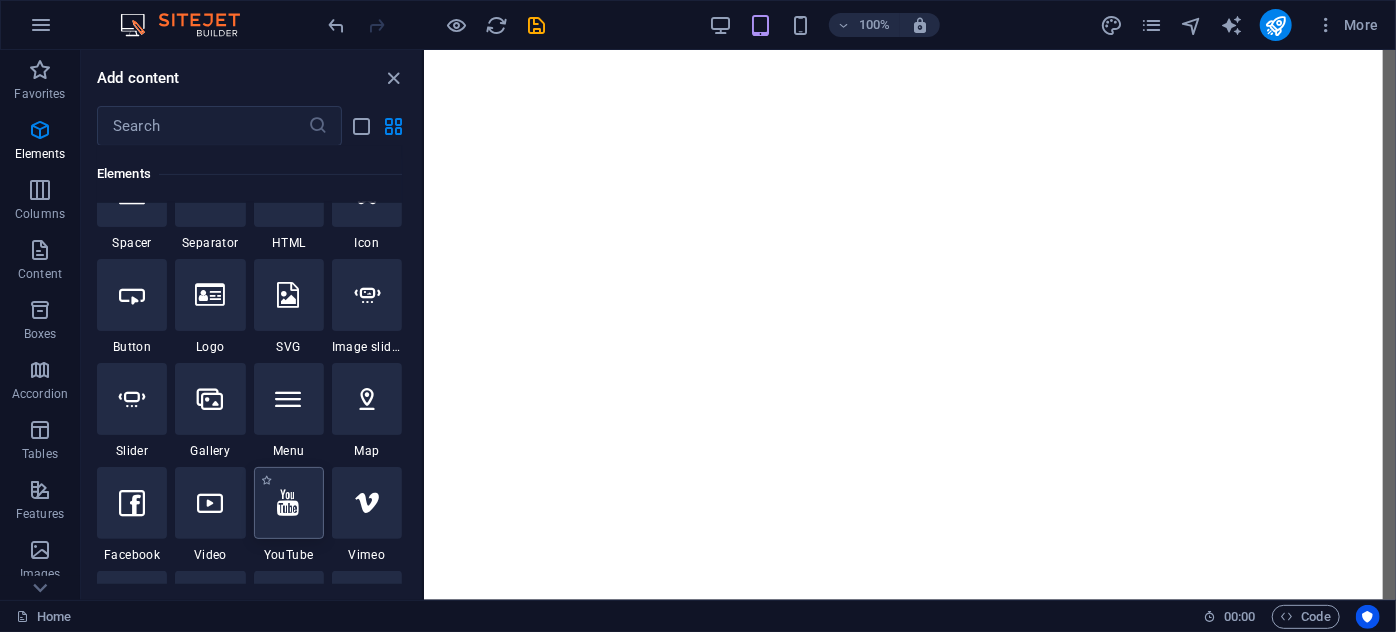 select on "%" 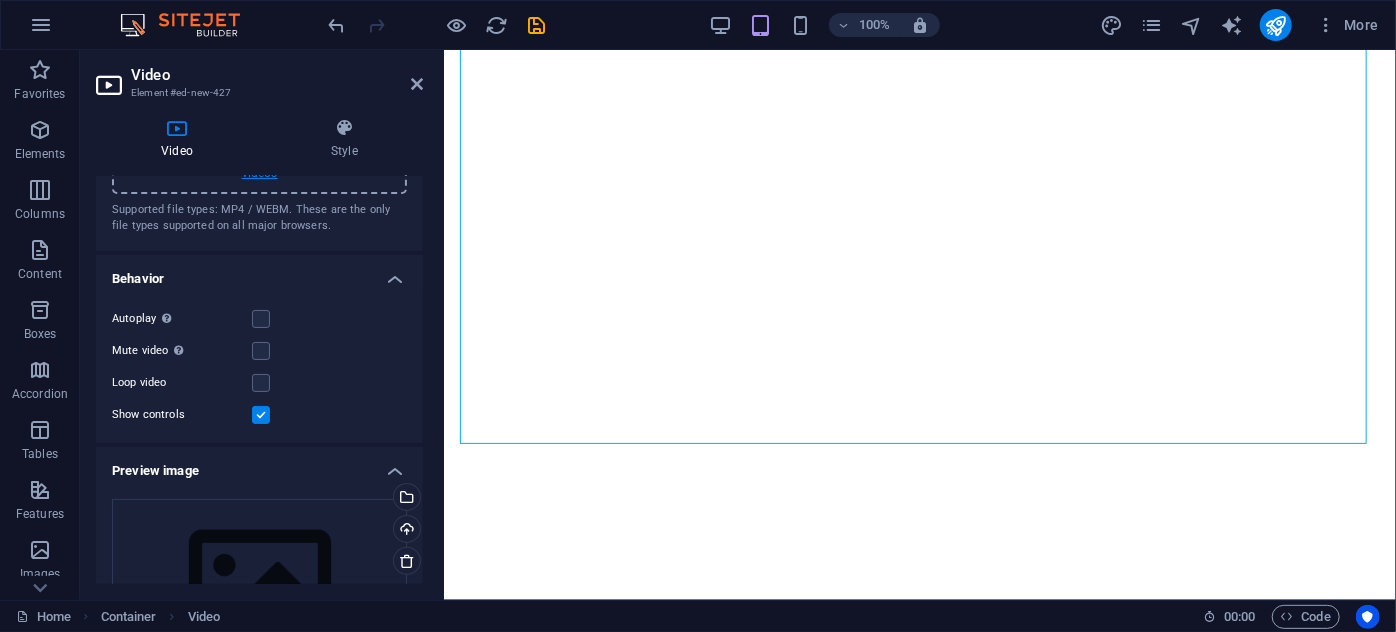scroll, scrollTop: 113, scrollLeft: 0, axis: vertical 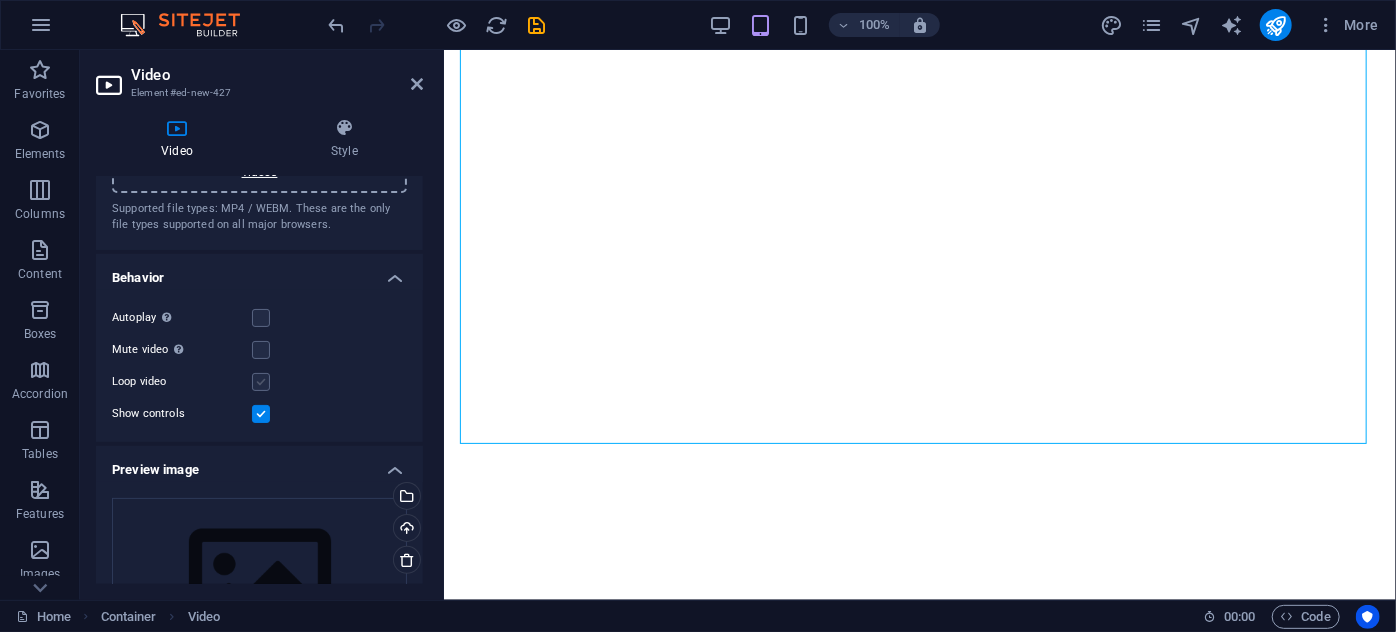 click at bounding box center [261, 382] 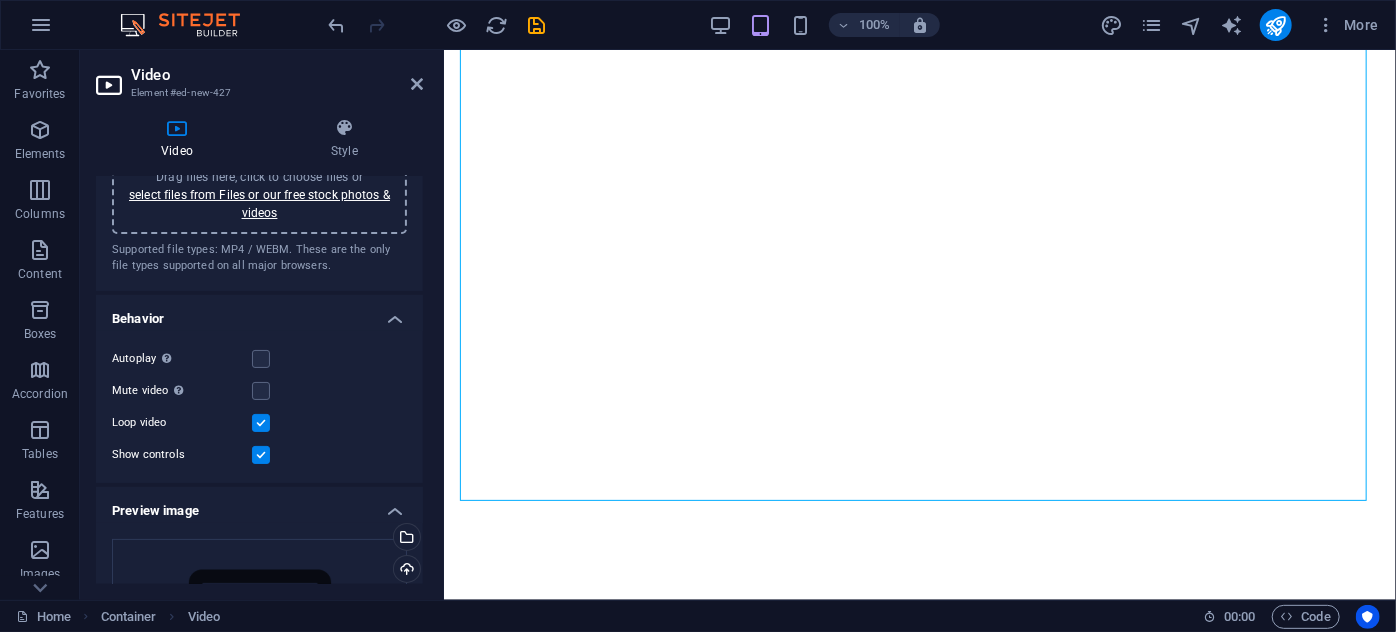 scroll, scrollTop: 0, scrollLeft: 0, axis: both 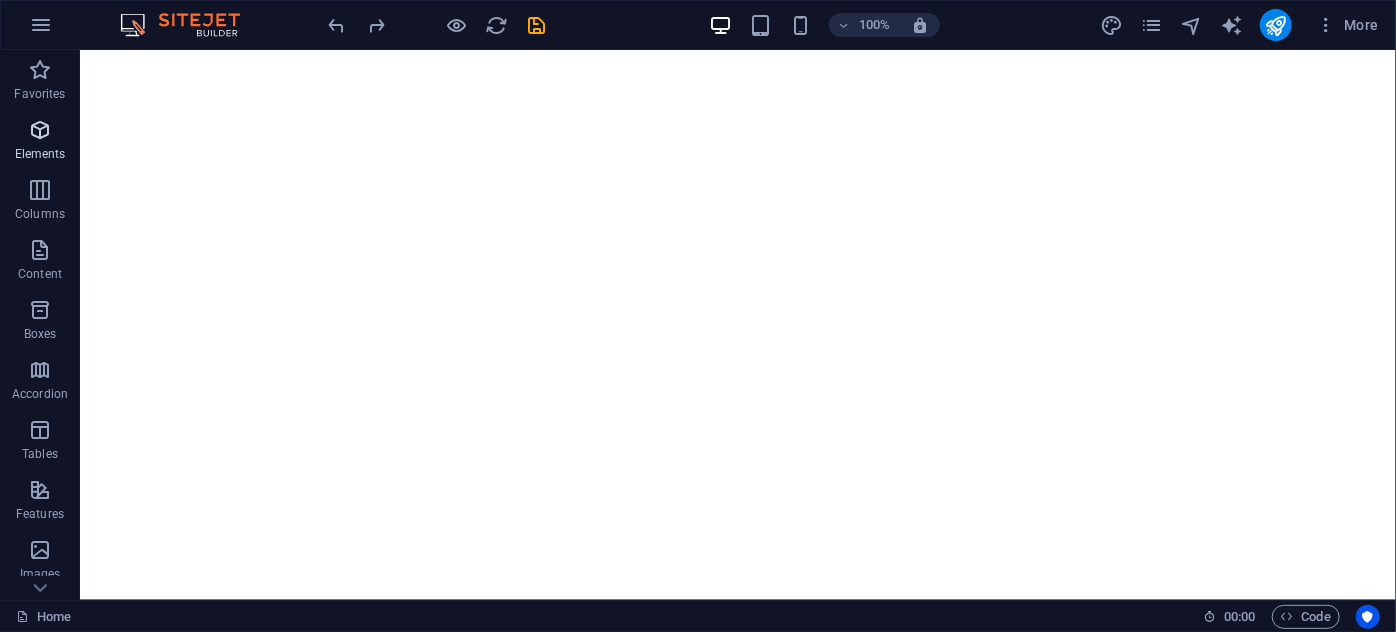 click on "Elements" at bounding box center (40, 142) 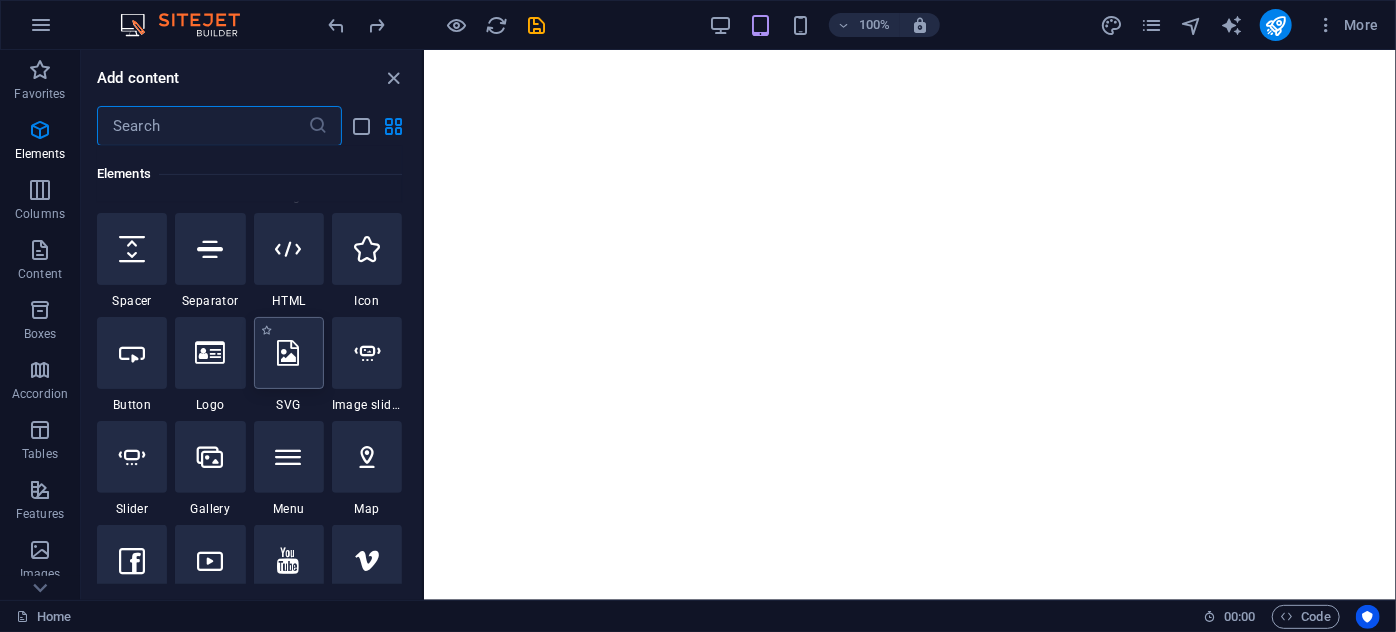 scroll, scrollTop: 325, scrollLeft: 0, axis: vertical 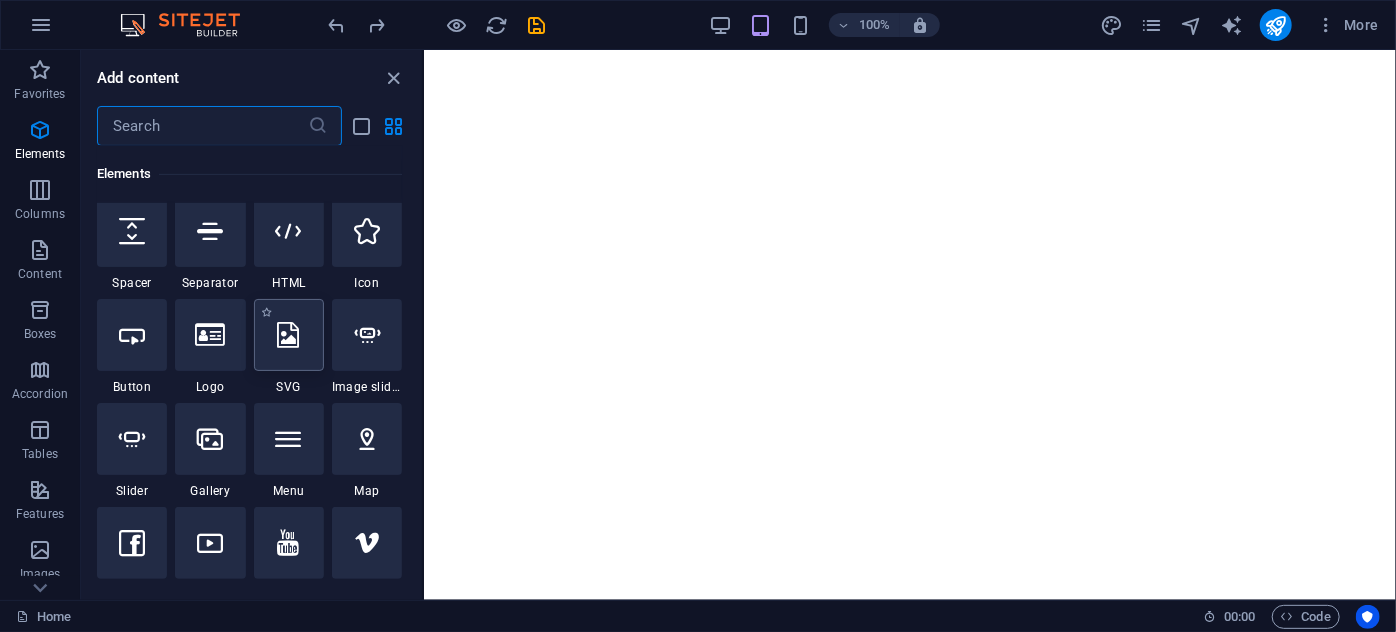click at bounding box center [289, 439] 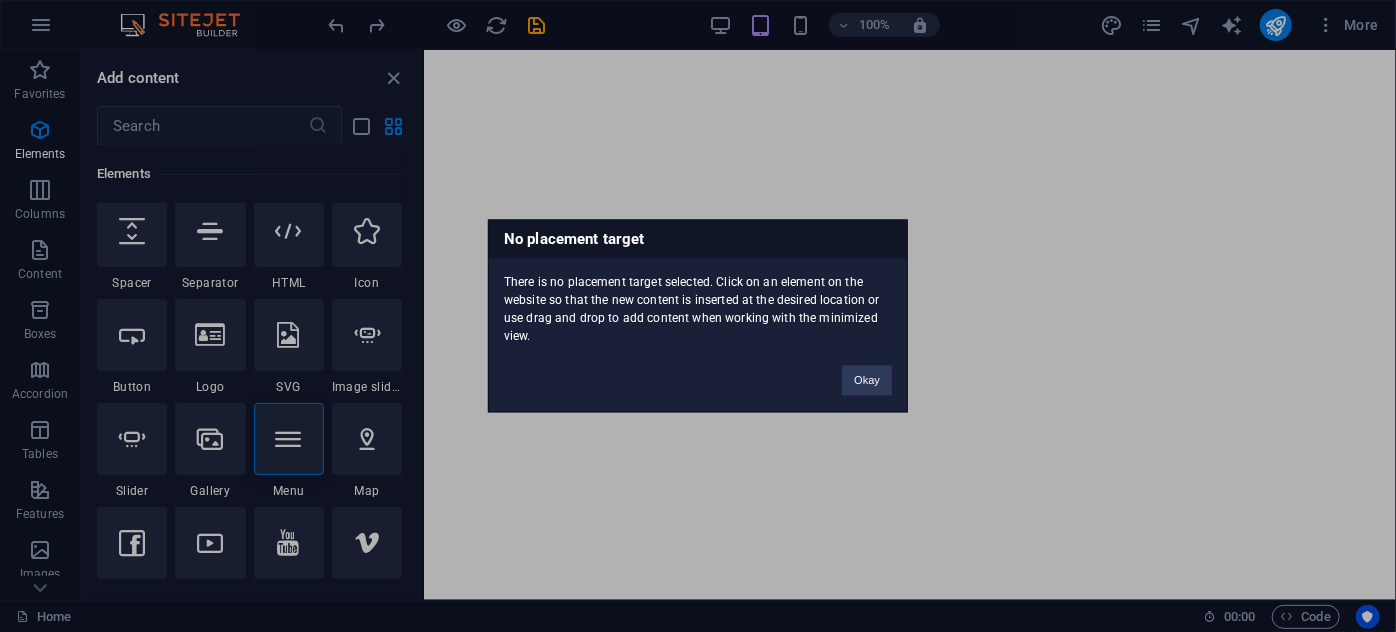 click on "Okay" at bounding box center [867, 371] 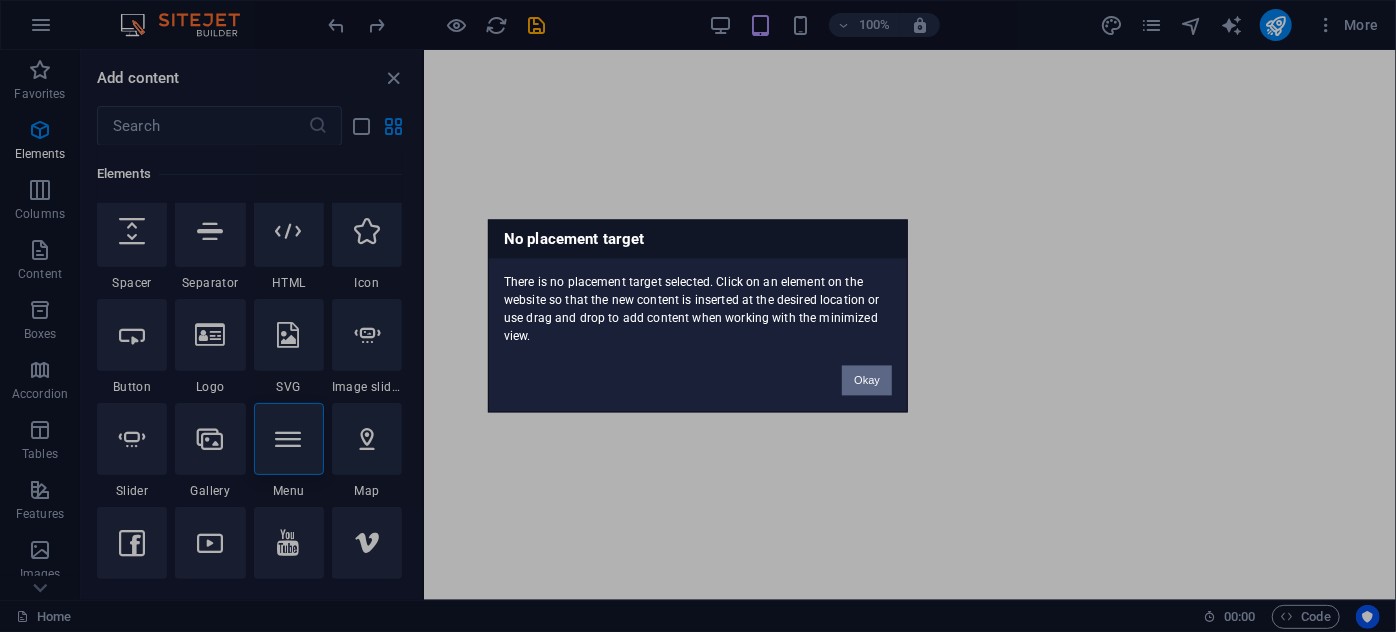 click on "Okay" at bounding box center [867, 381] 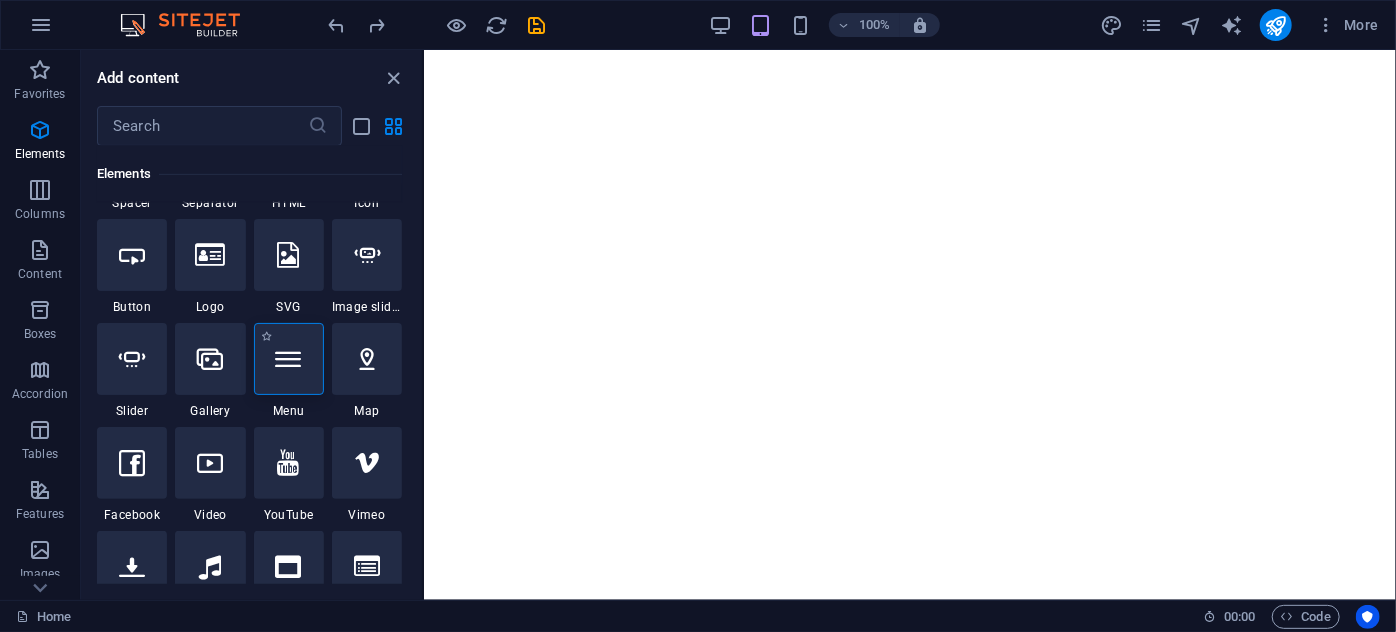 scroll, scrollTop: 413, scrollLeft: 0, axis: vertical 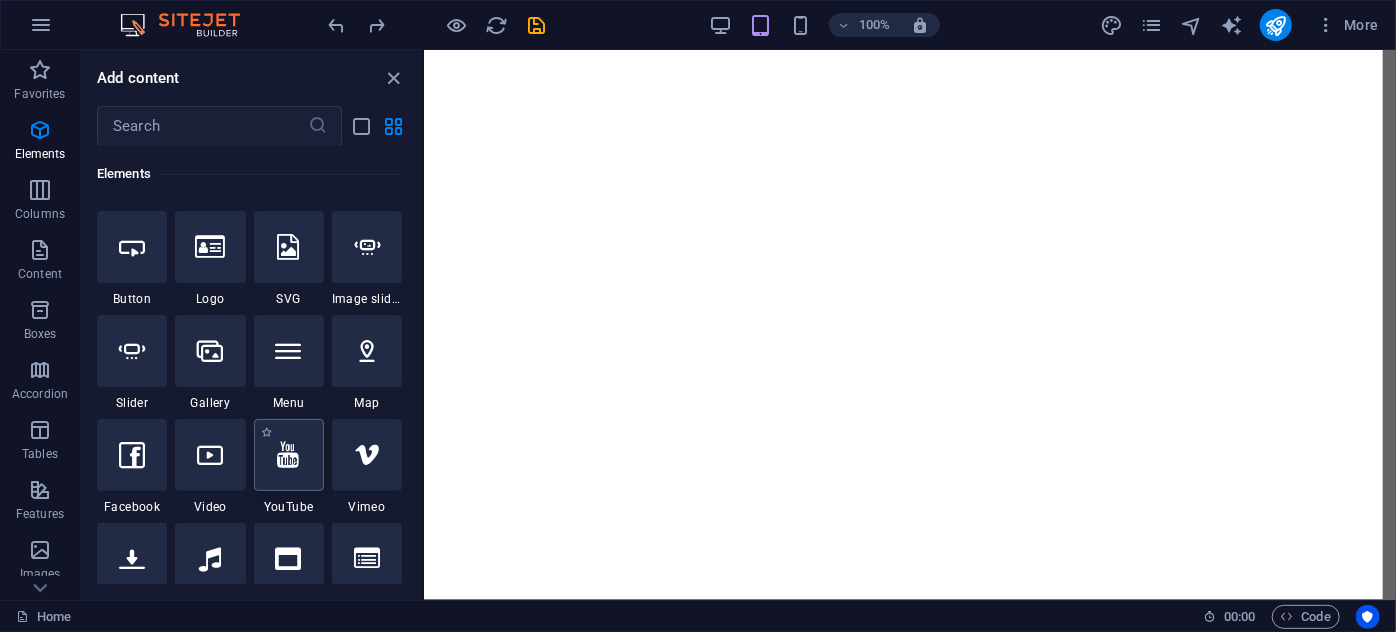 select on "ar16_9" 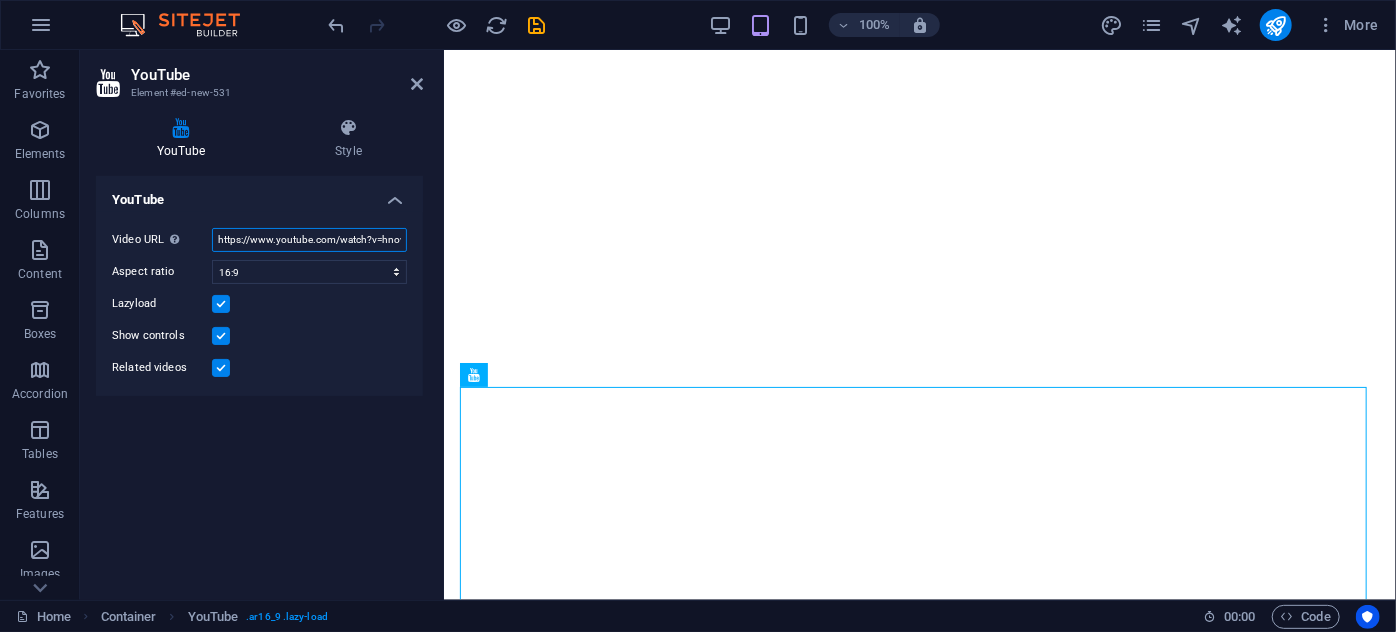 click on "https://www.youtube.com/watch?v=hnoviHgPHkY" at bounding box center [309, 240] 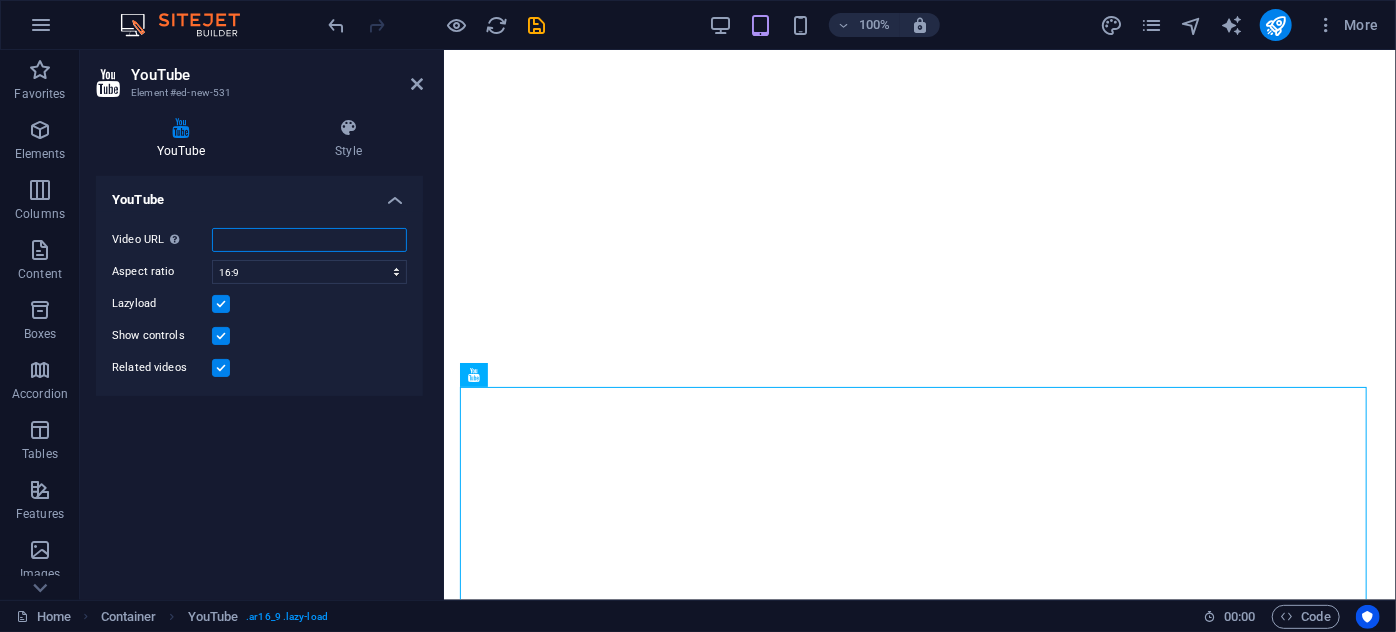 paste on "https://youtu.be/ZFW3lU4Q4DE?si=f-LyEEa78yxD4lLt" 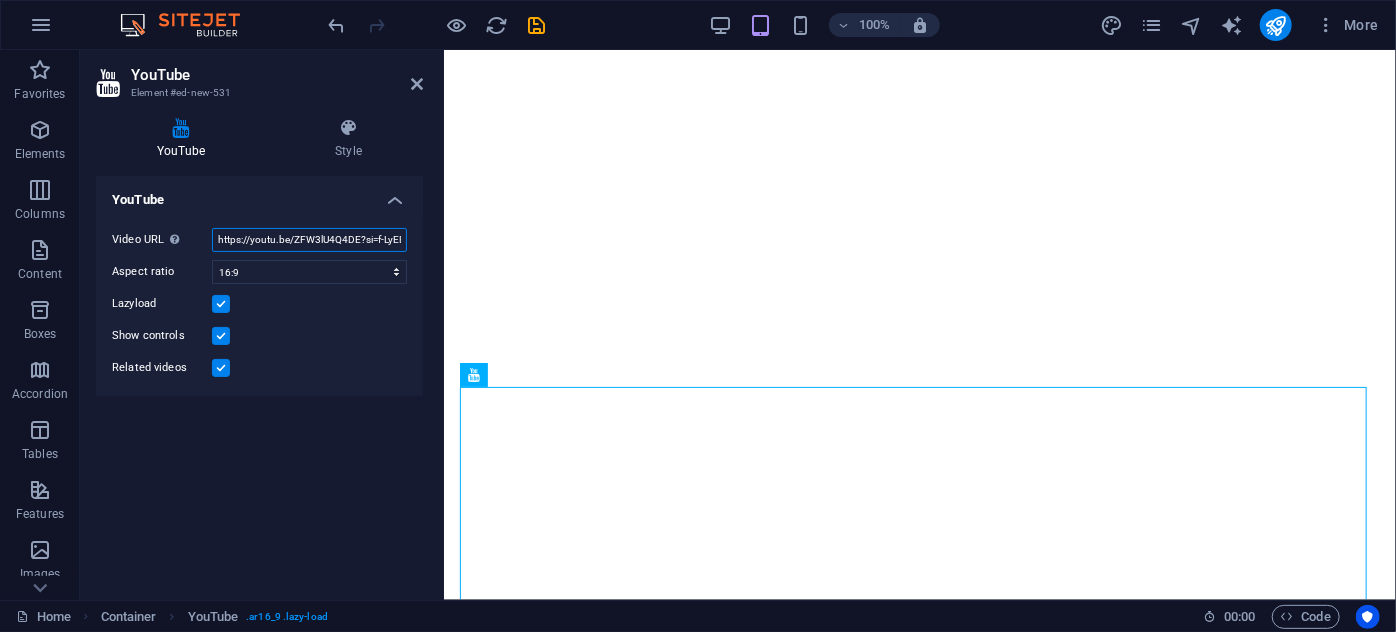 scroll, scrollTop: 0, scrollLeft: 50, axis: horizontal 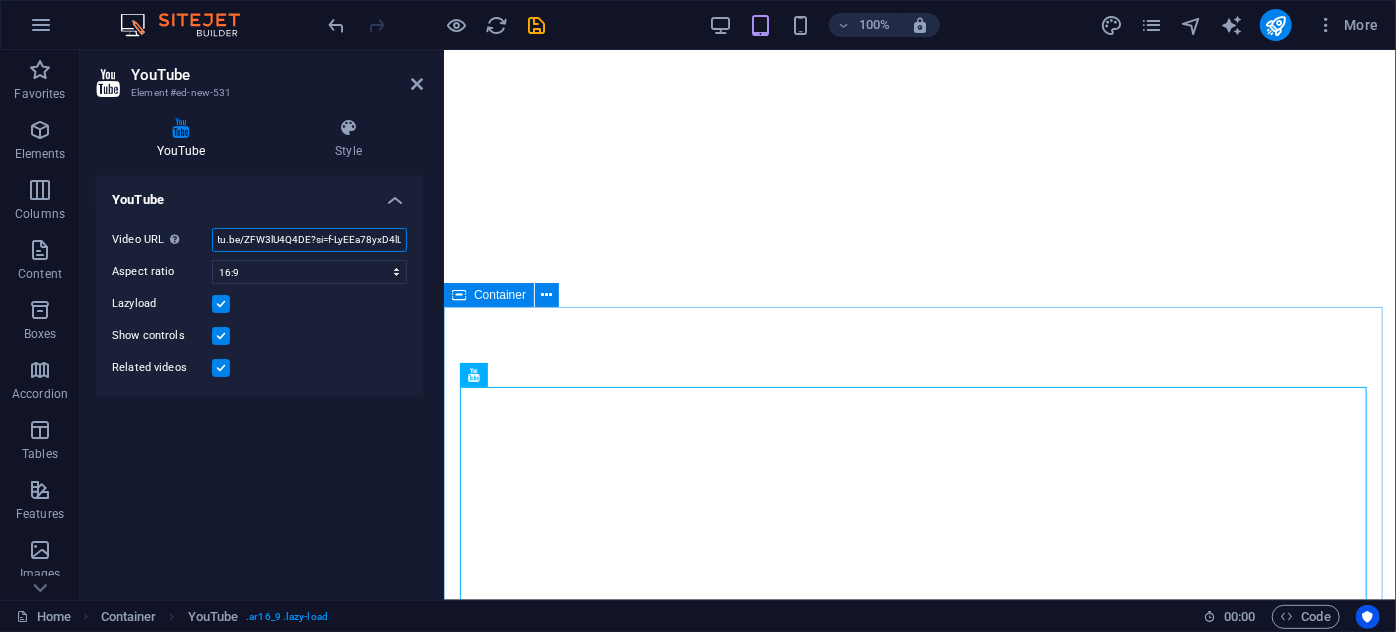 type on "https://youtu.be/ZFW3lU4Q4DE?si=f-LyEEa78yxD4lLt" 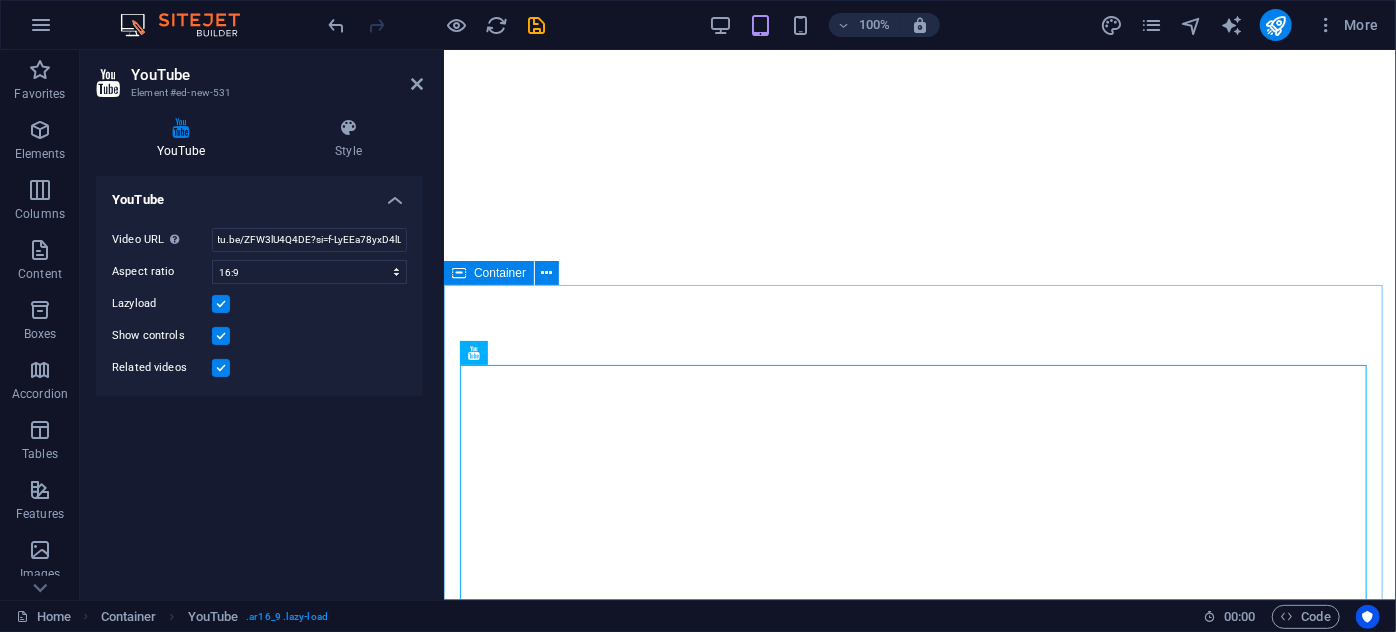 scroll, scrollTop: 0, scrollLeft: 0, axis: both 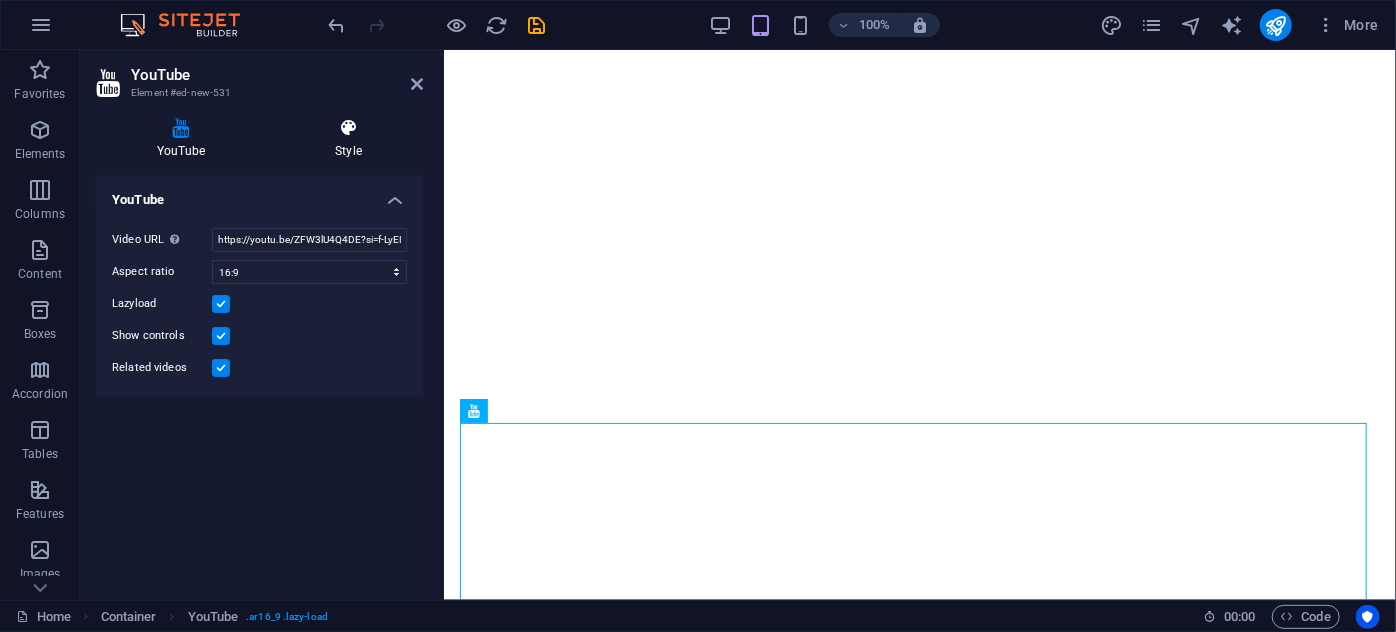 click at bounding box center (348, 128) 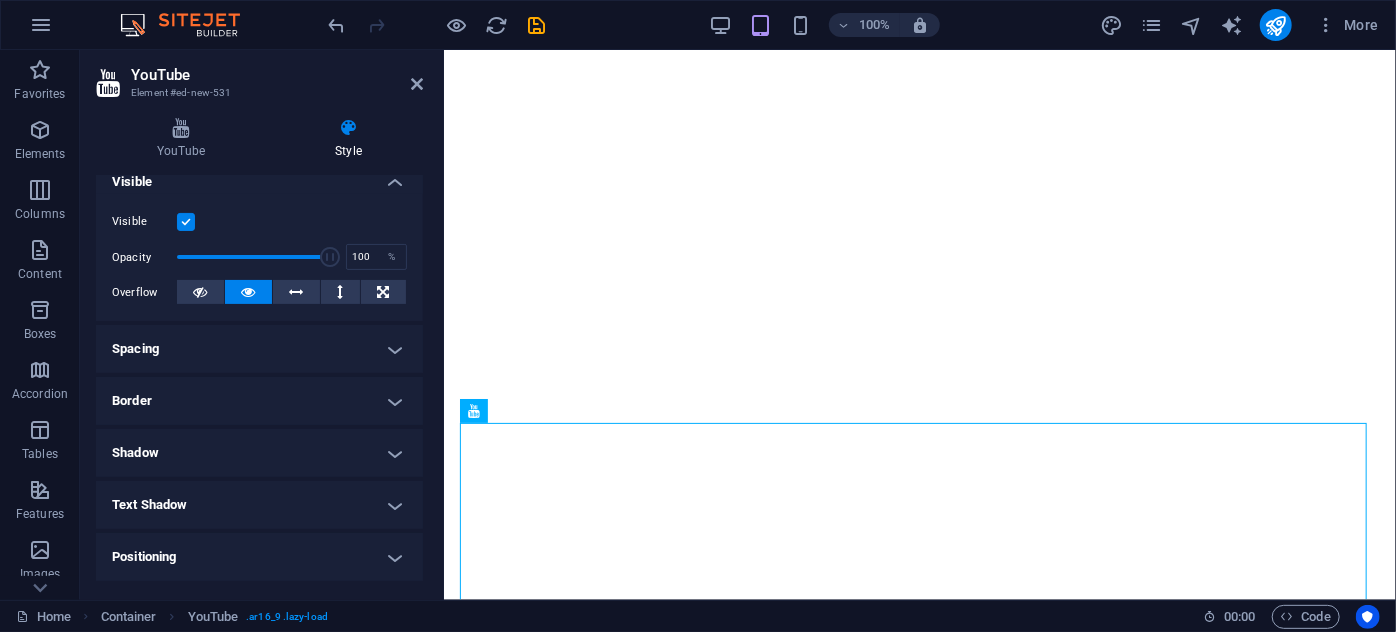 scroll, scrollTop: 232, scrollLeft: 0, axis: vertical 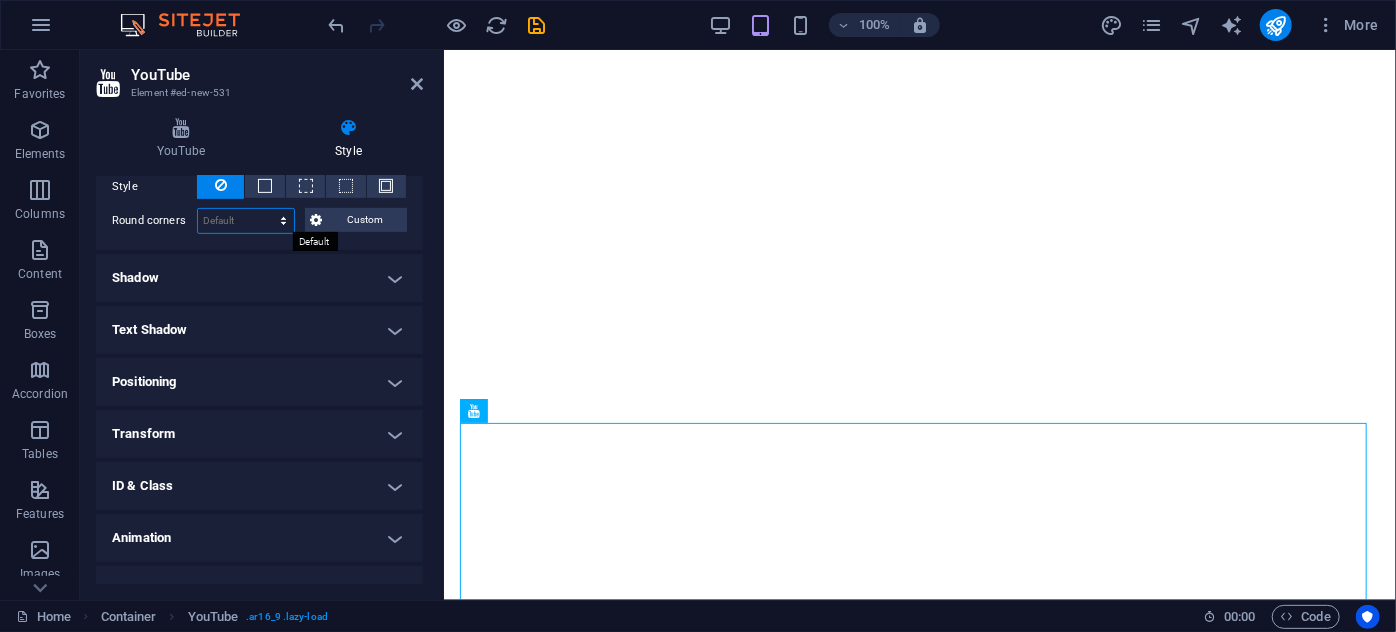 click on "Default px rem % vh vw Custom" at bounding box center (246, 221) 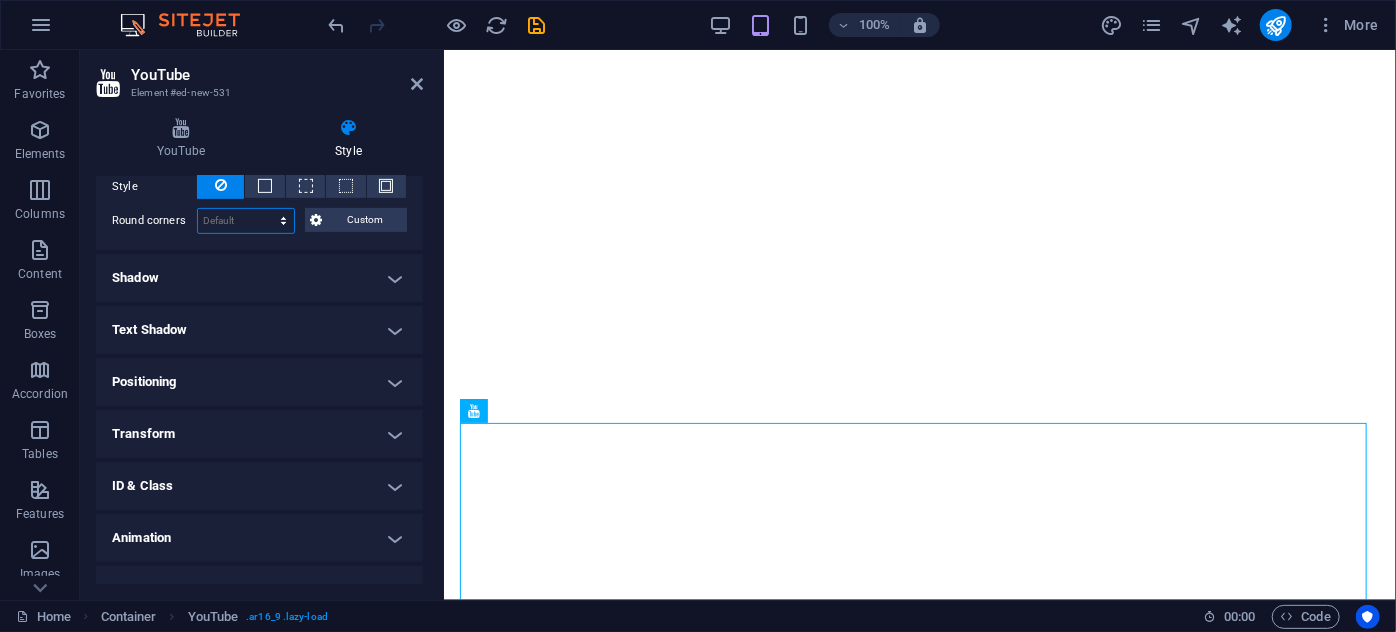 select on "px" 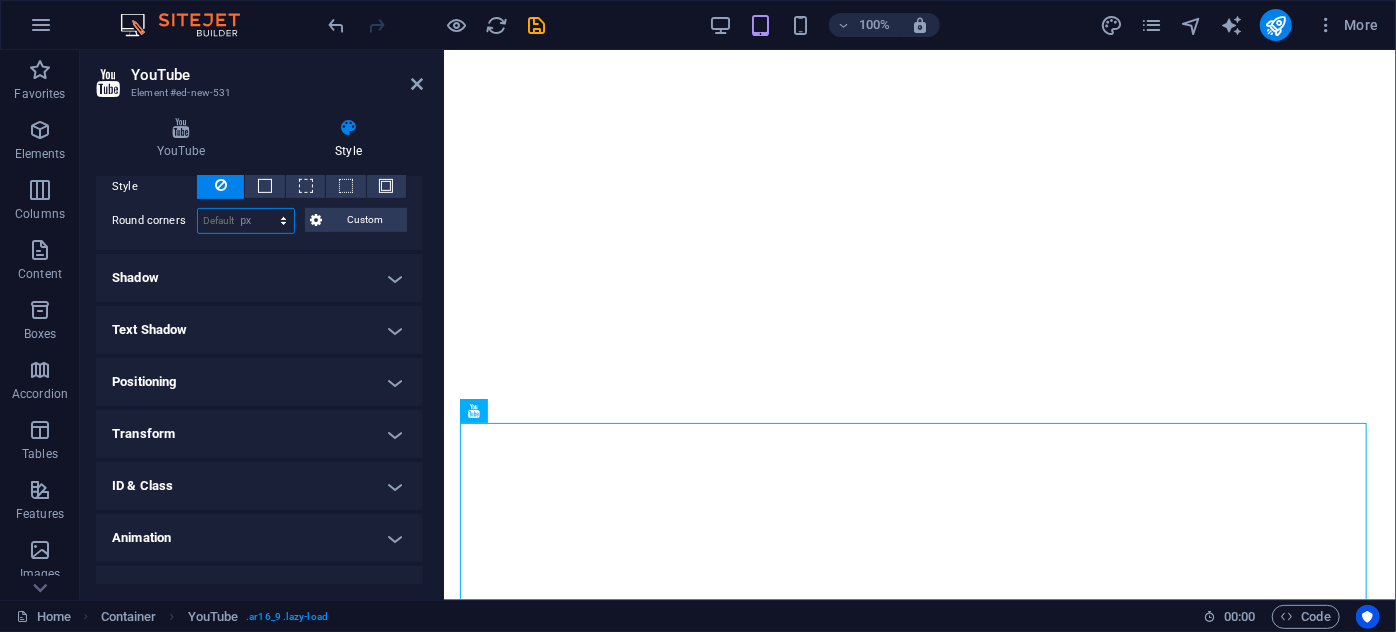 click on "Default px rem % vh vw Custom" at bounding box center (246, 221) 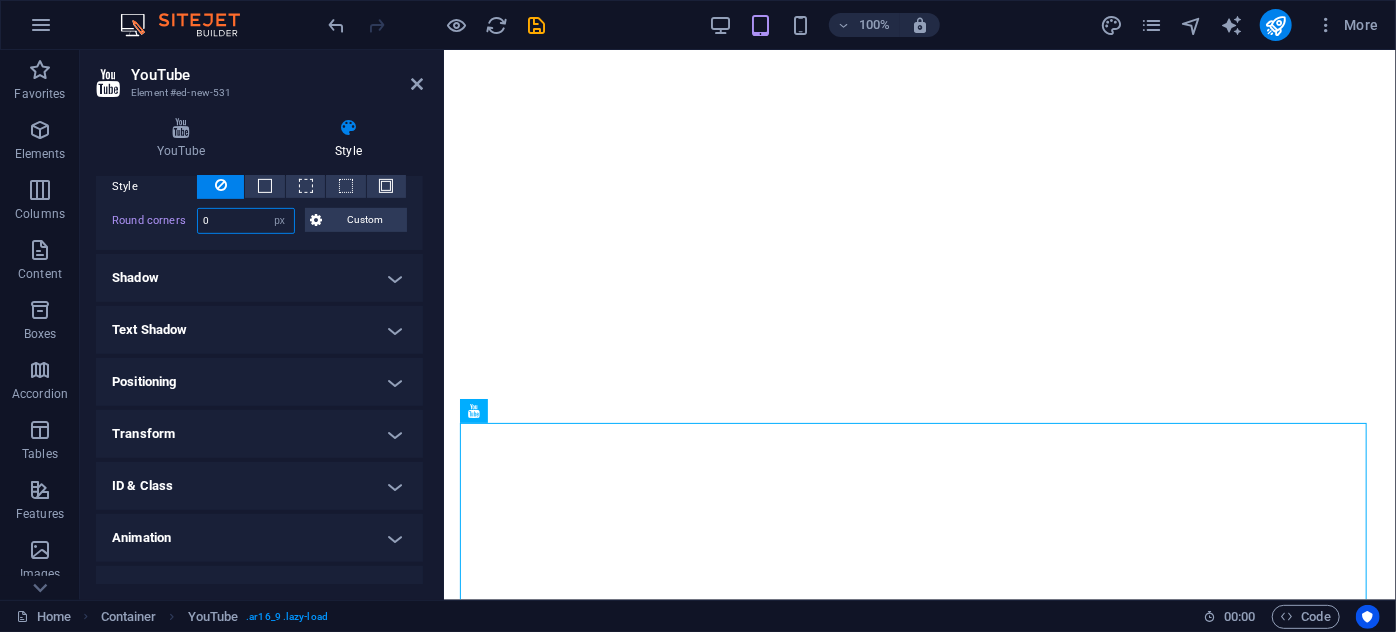 click on "0" at bounding box center (246, 221) 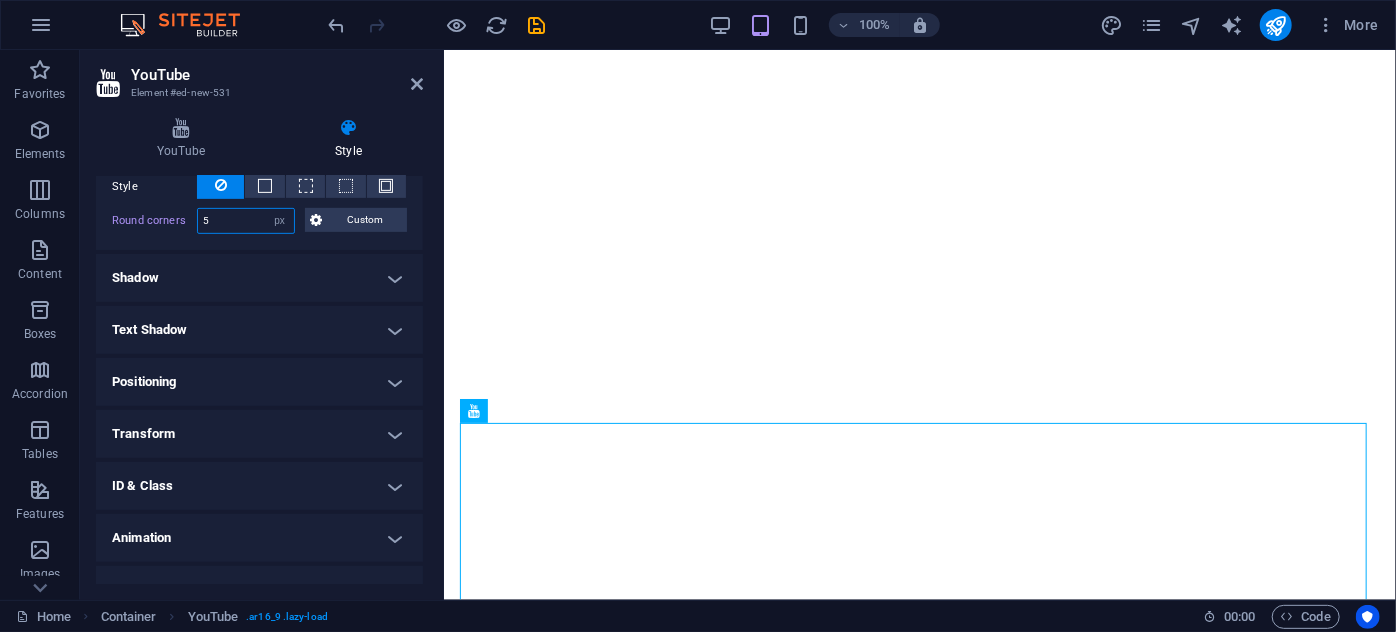 type on "5" 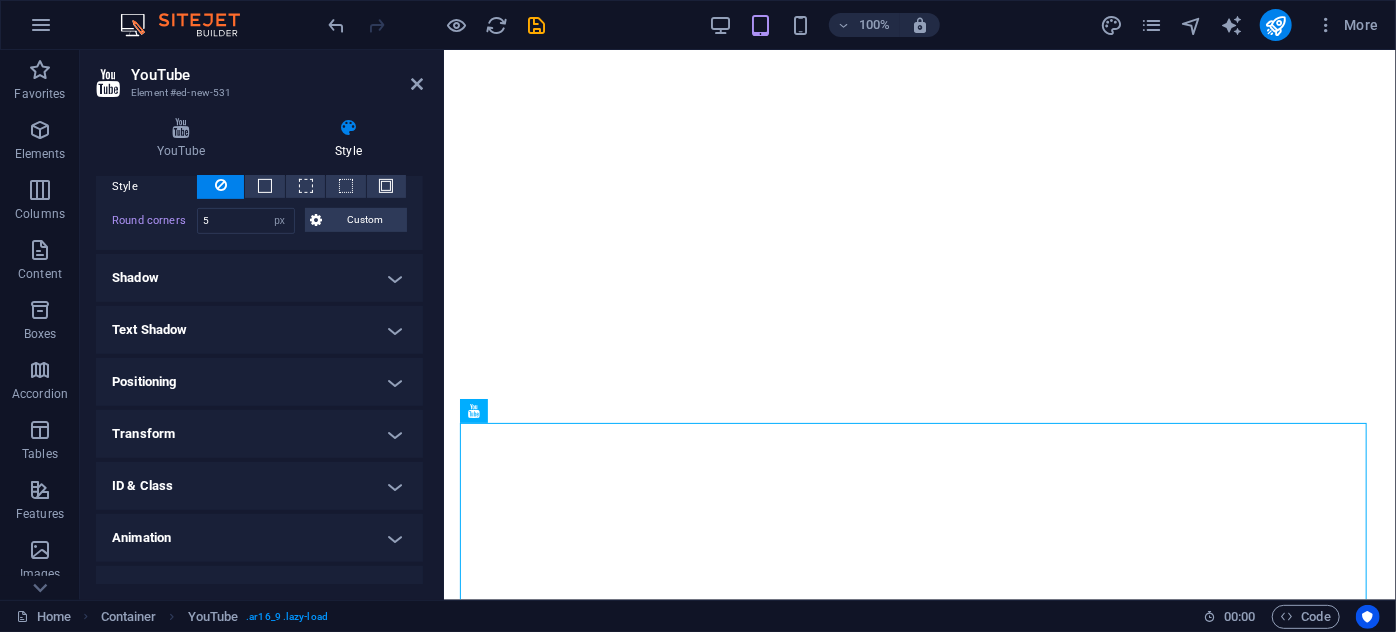 scroll, scrollTop: 516, scrollLeft: 0, axis: vertical 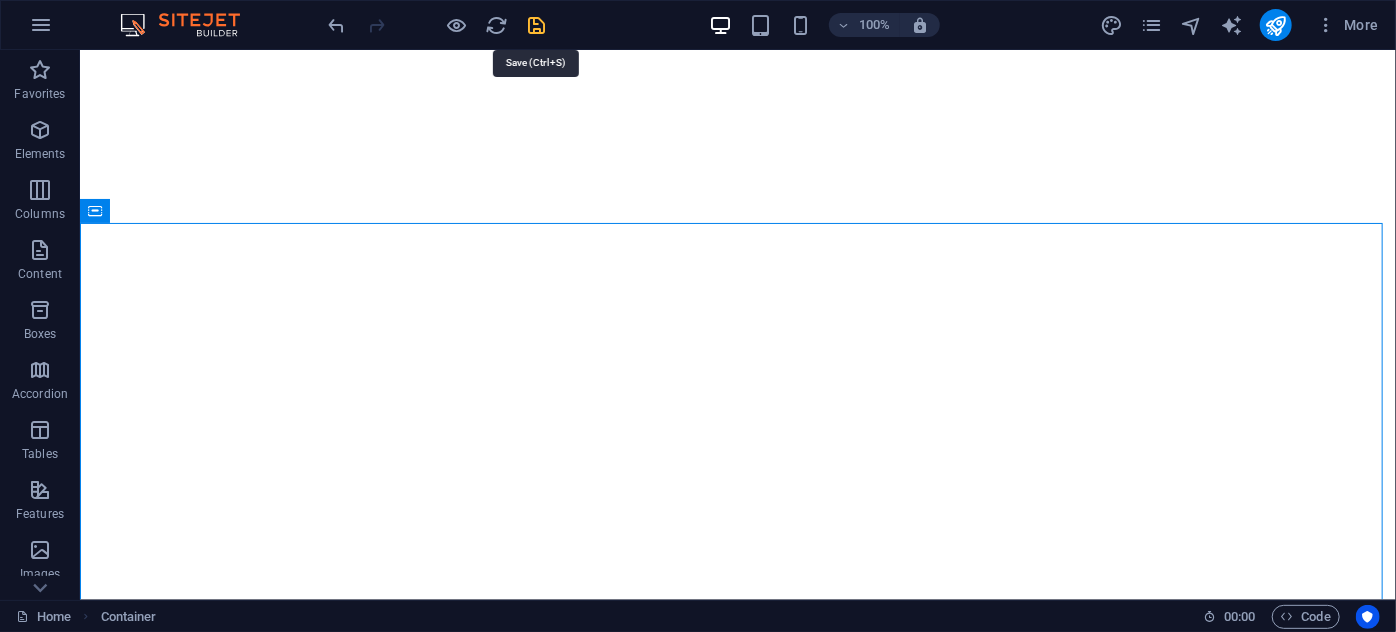 click at bounding box center [537, 25] 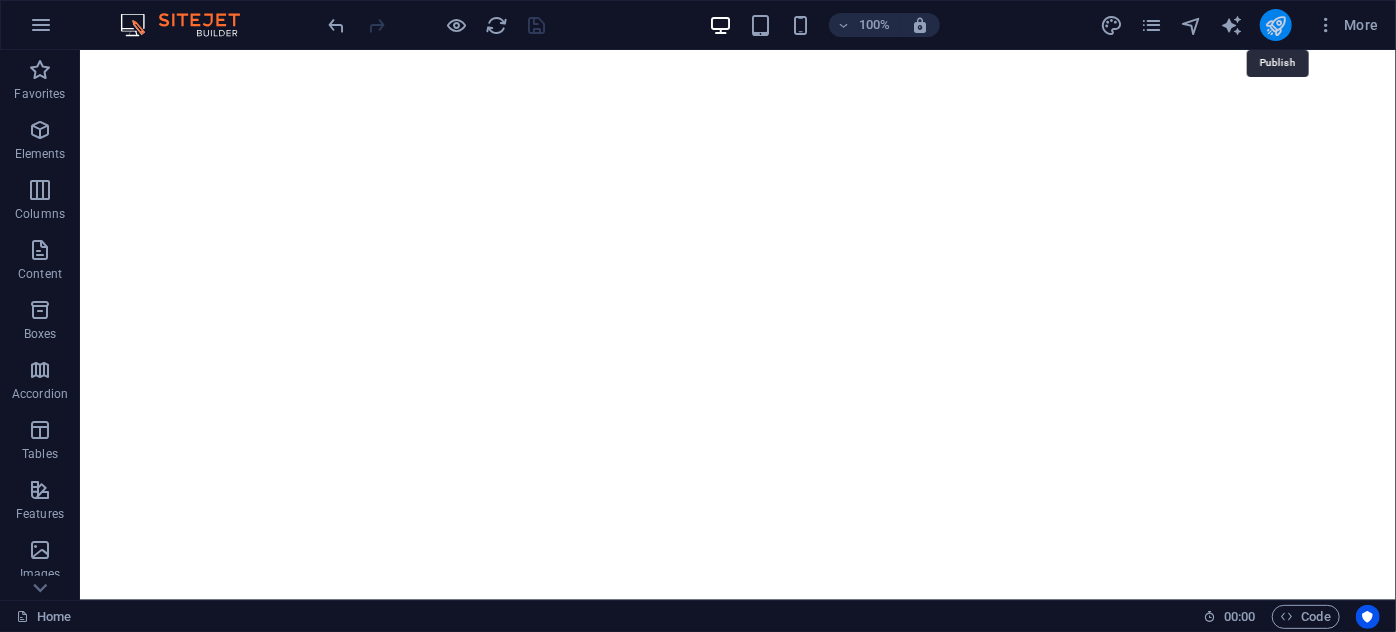 click at bounding box center [1275, 25] 